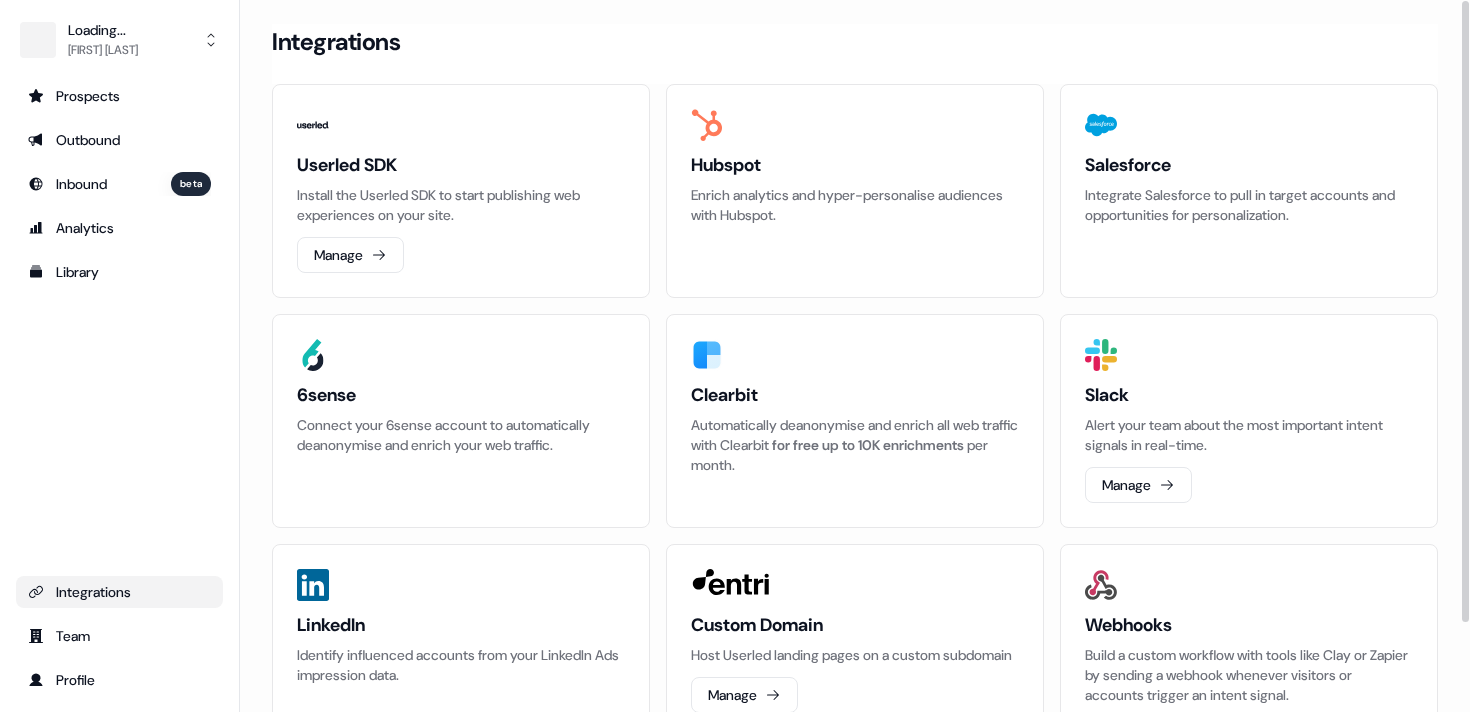 scroll, scrollTop: 0, scrollLeft: 0, axis: both 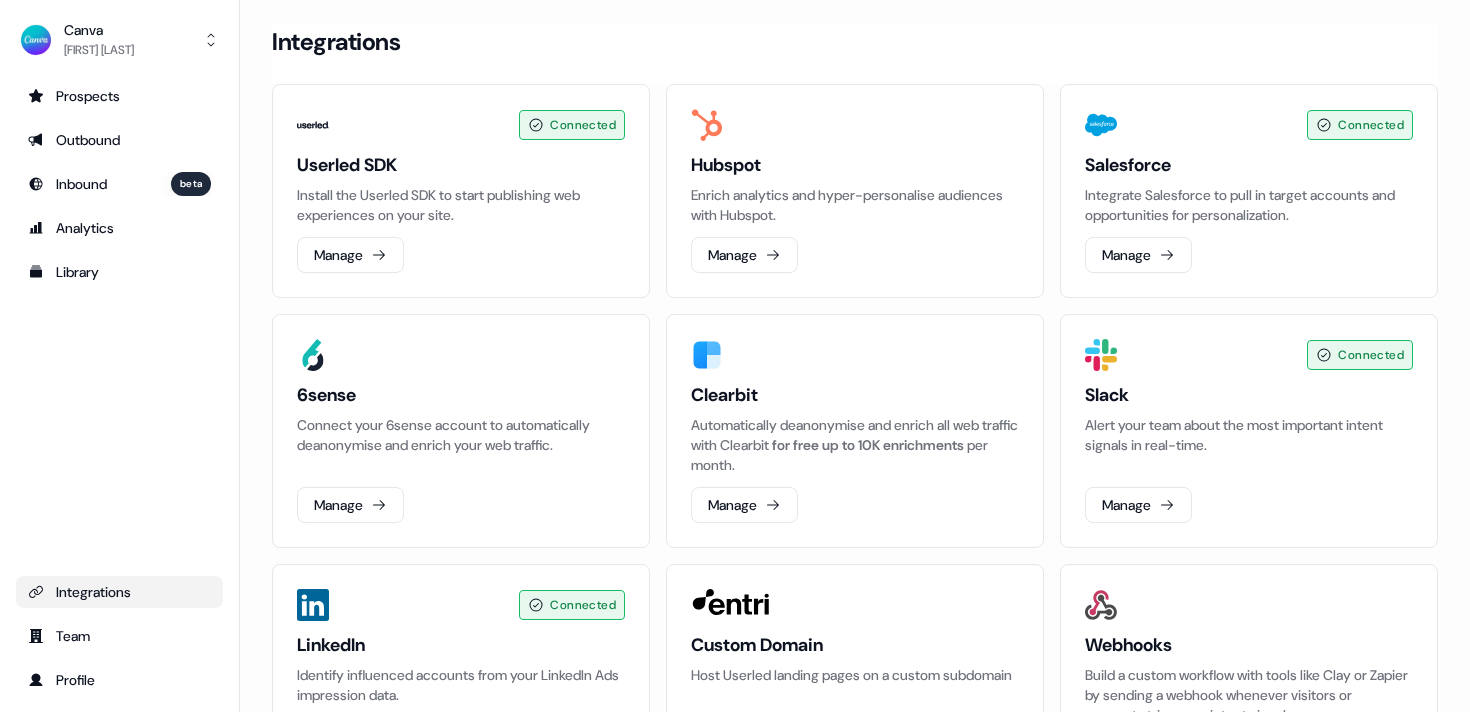 click on "Prospects Outbound Inbound beta Analytics Library   Integrations Team Profile" at bounding box center [119, 388] 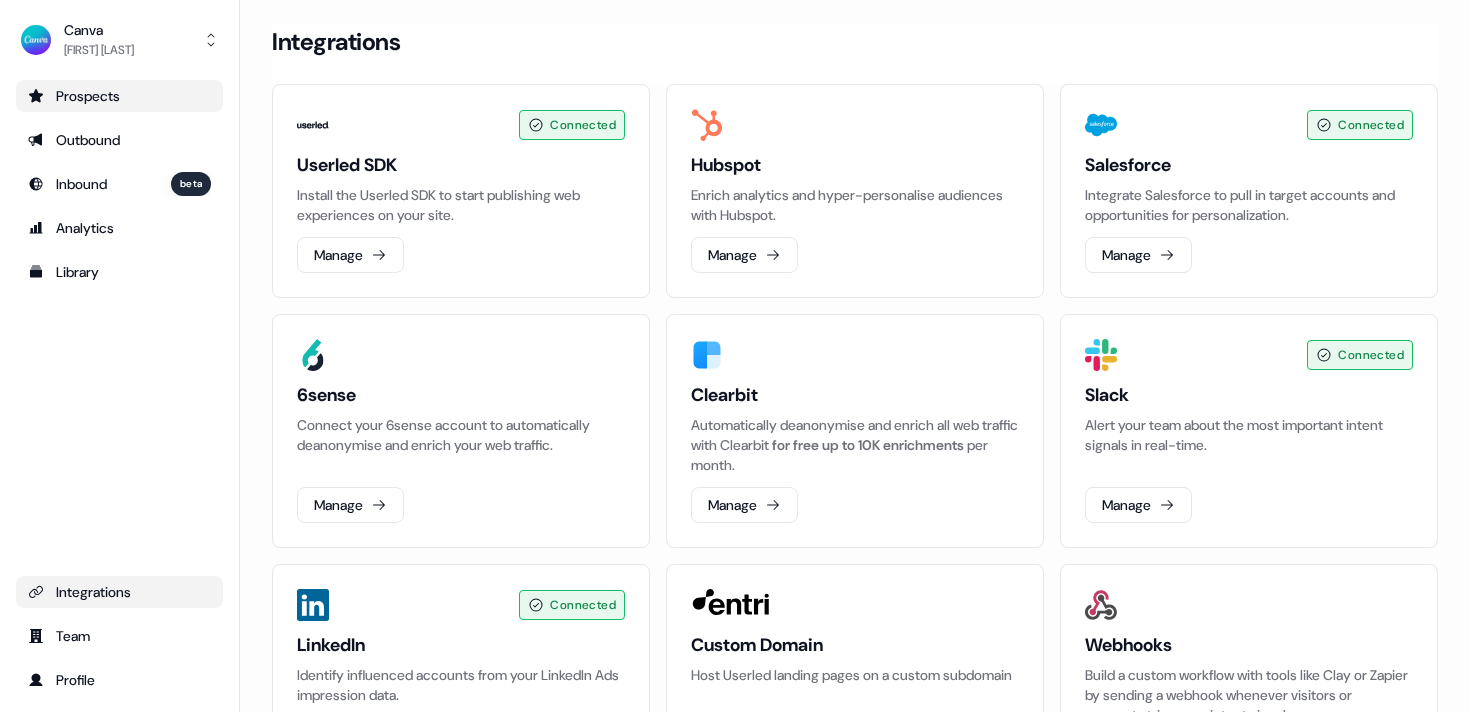 click on "Prospects" at bounding box center [119, 96] 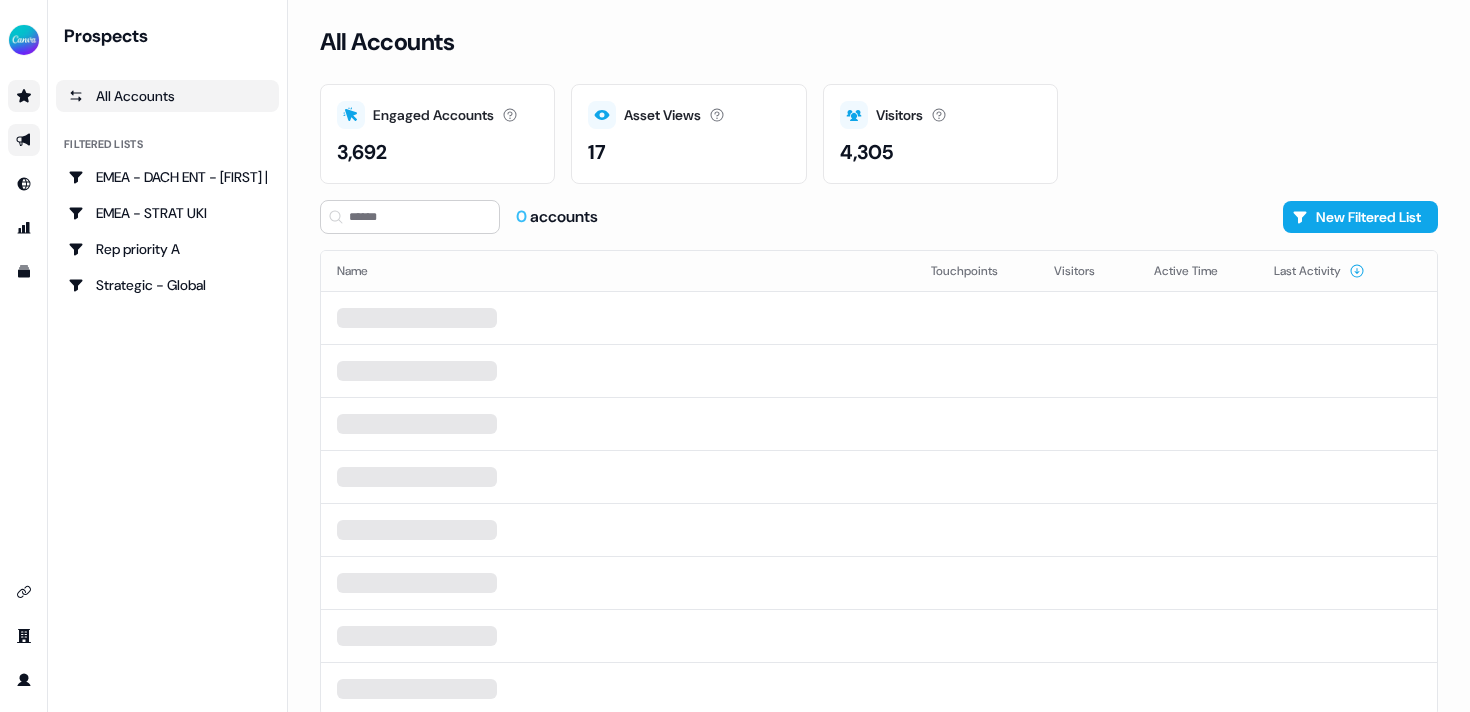 click at bounding box center [24, 140] 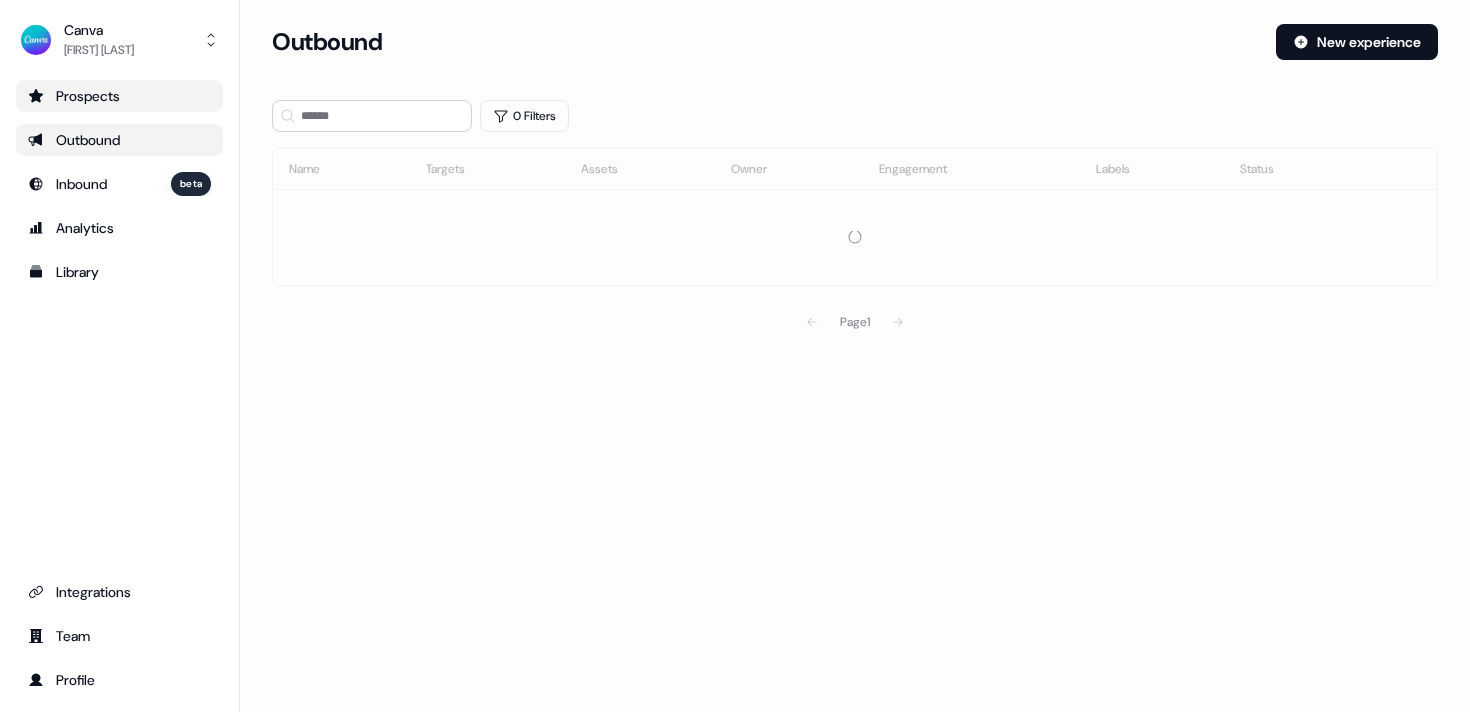 click on "Outbound" at bounding box center [119, 140] 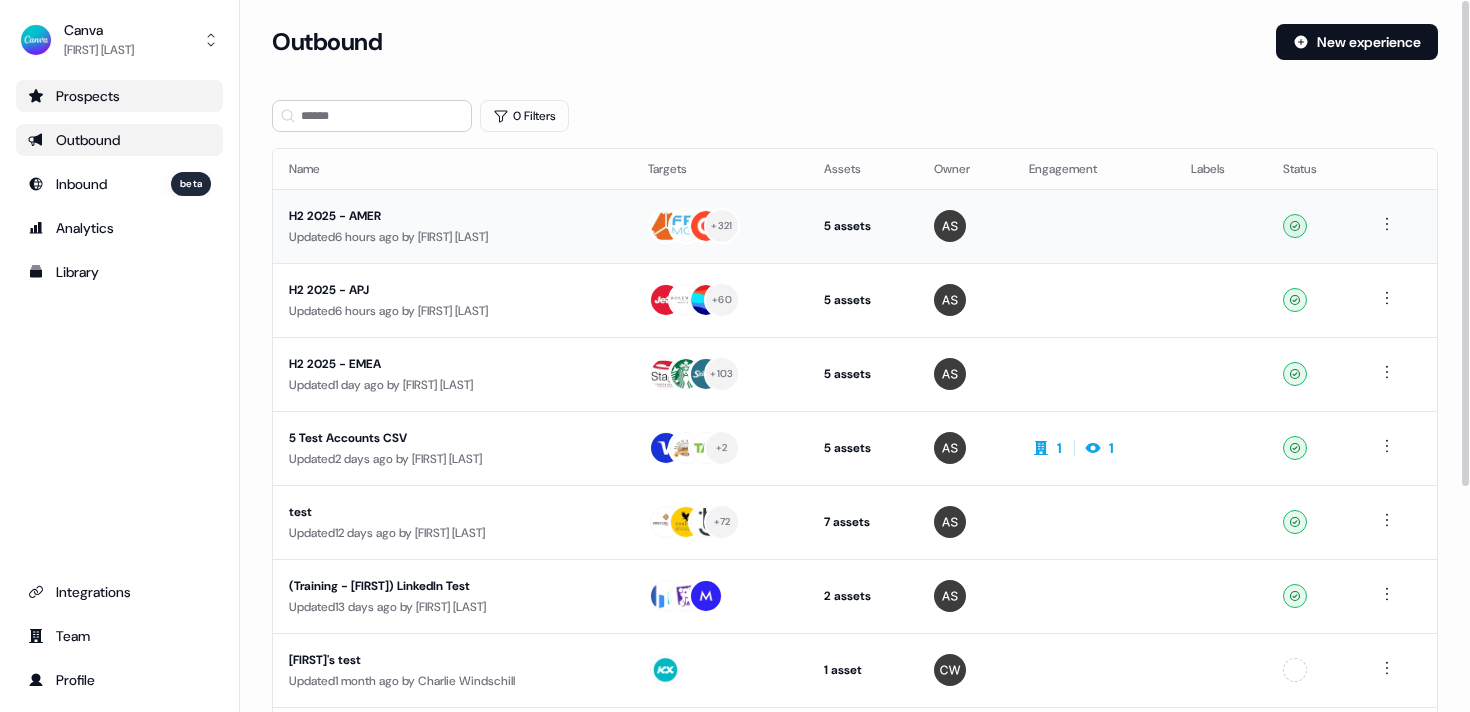 click on "H2 2025 - AMER" at bounding box center (452, 216) 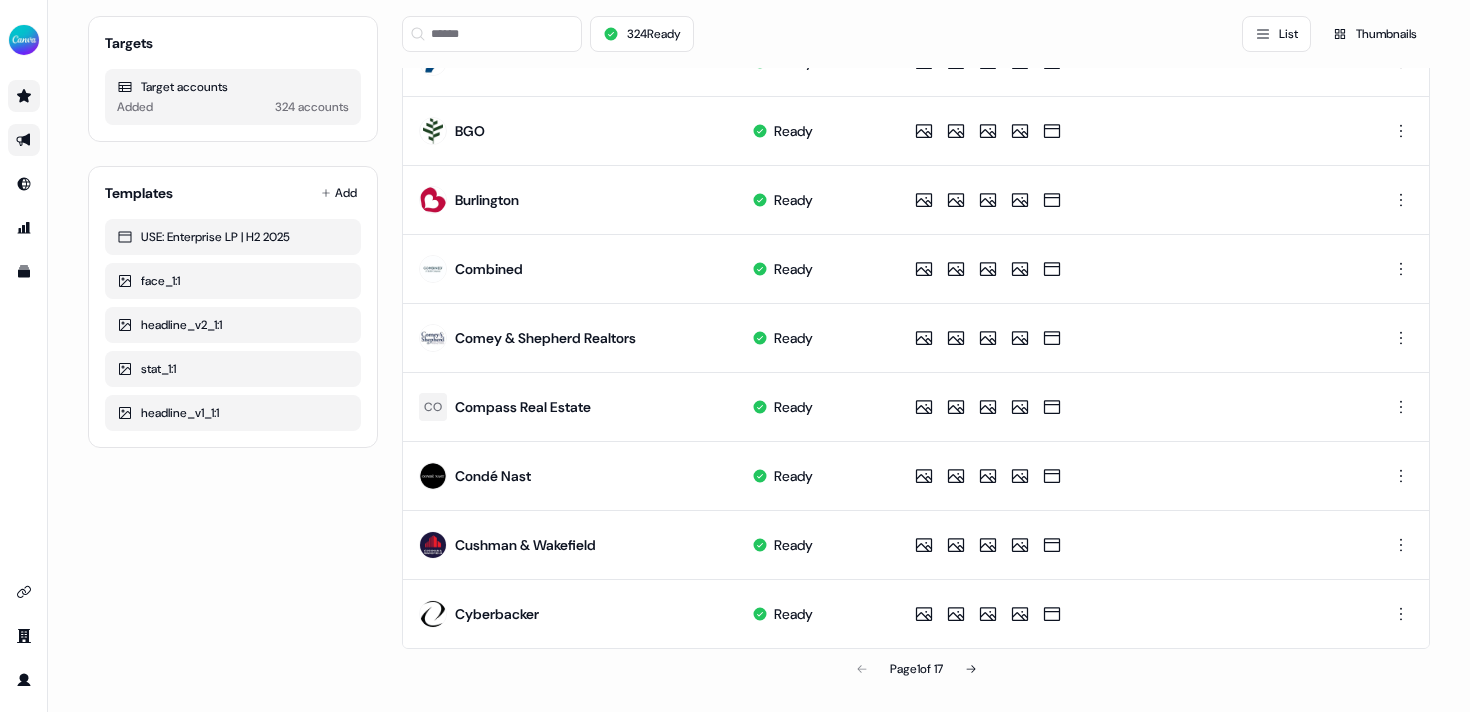 scroll, scrollTop: 0, scrollLeft: 0, axis: both 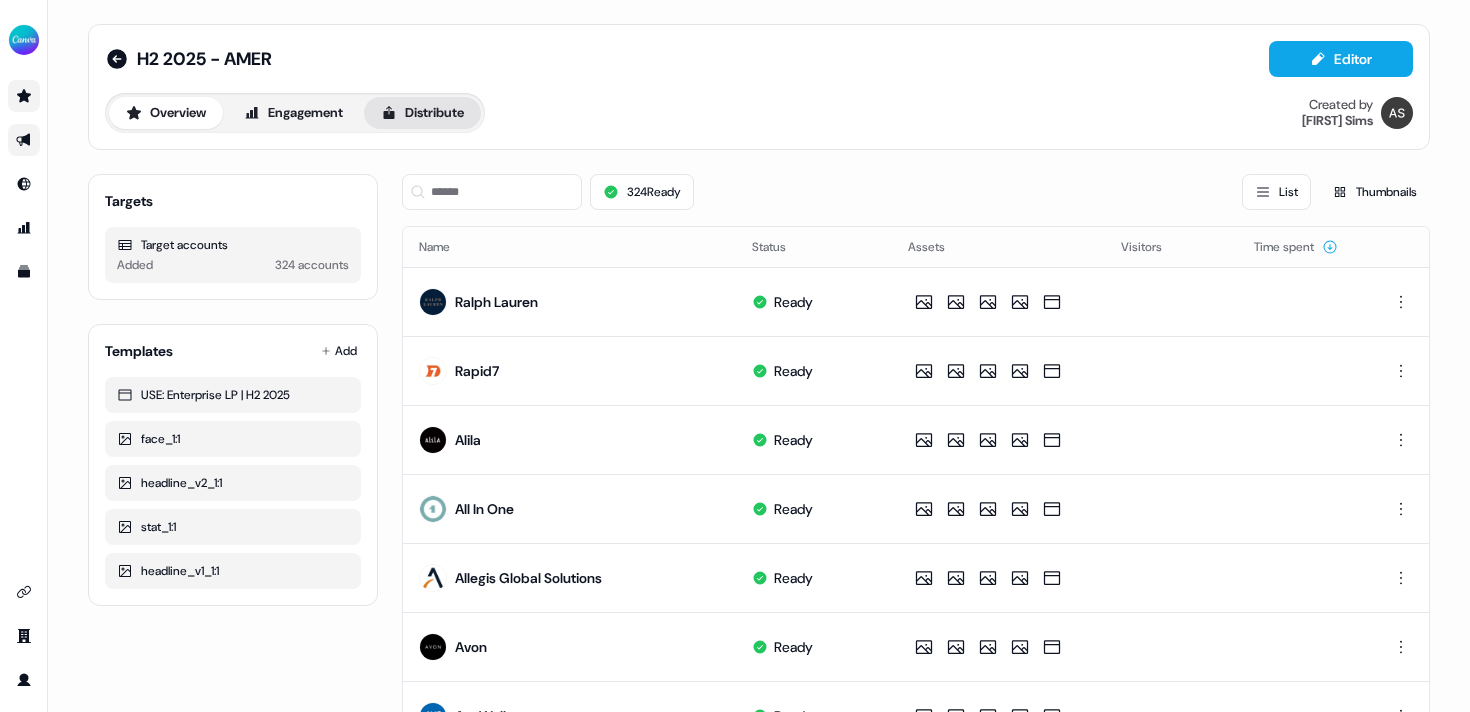 click on "Distribute" at bounding box center (422, 113) 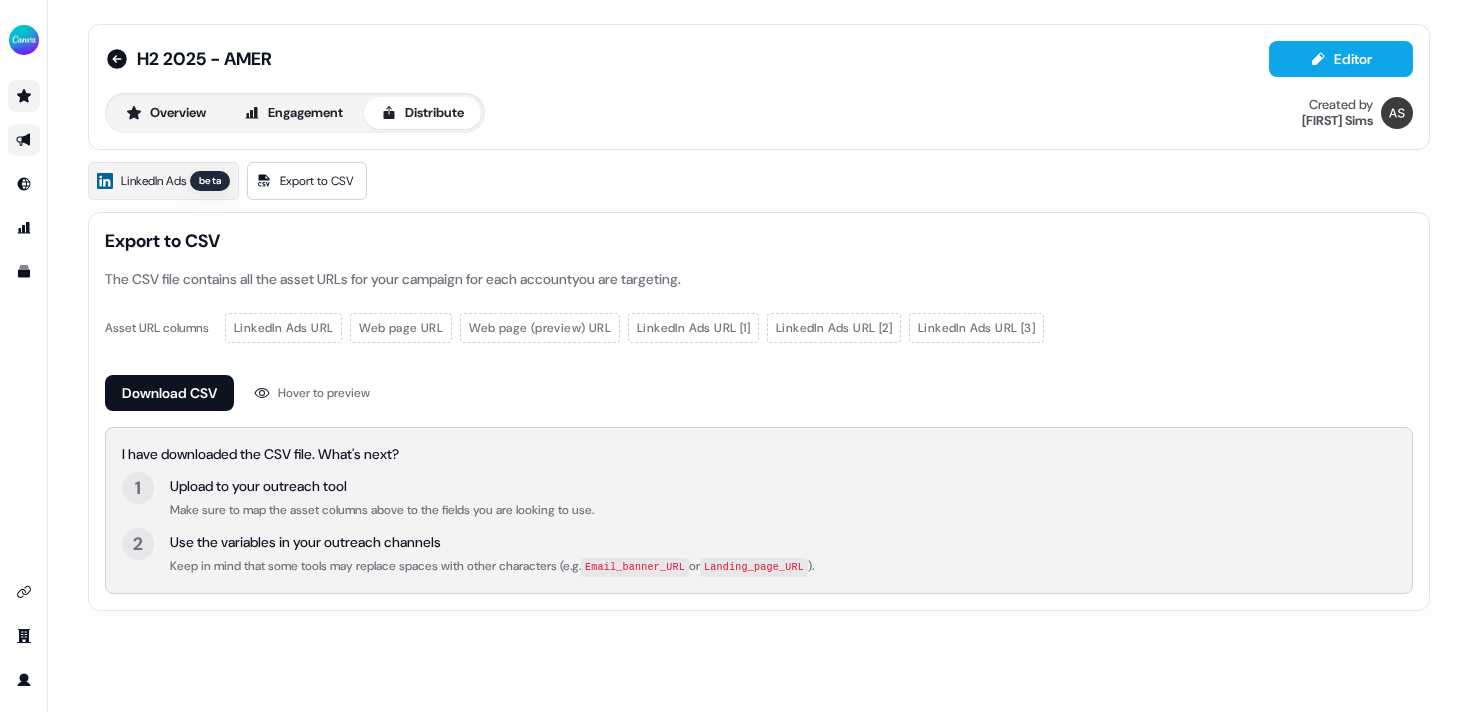 click on "Export to CSV" at bounding box center [317, 181] 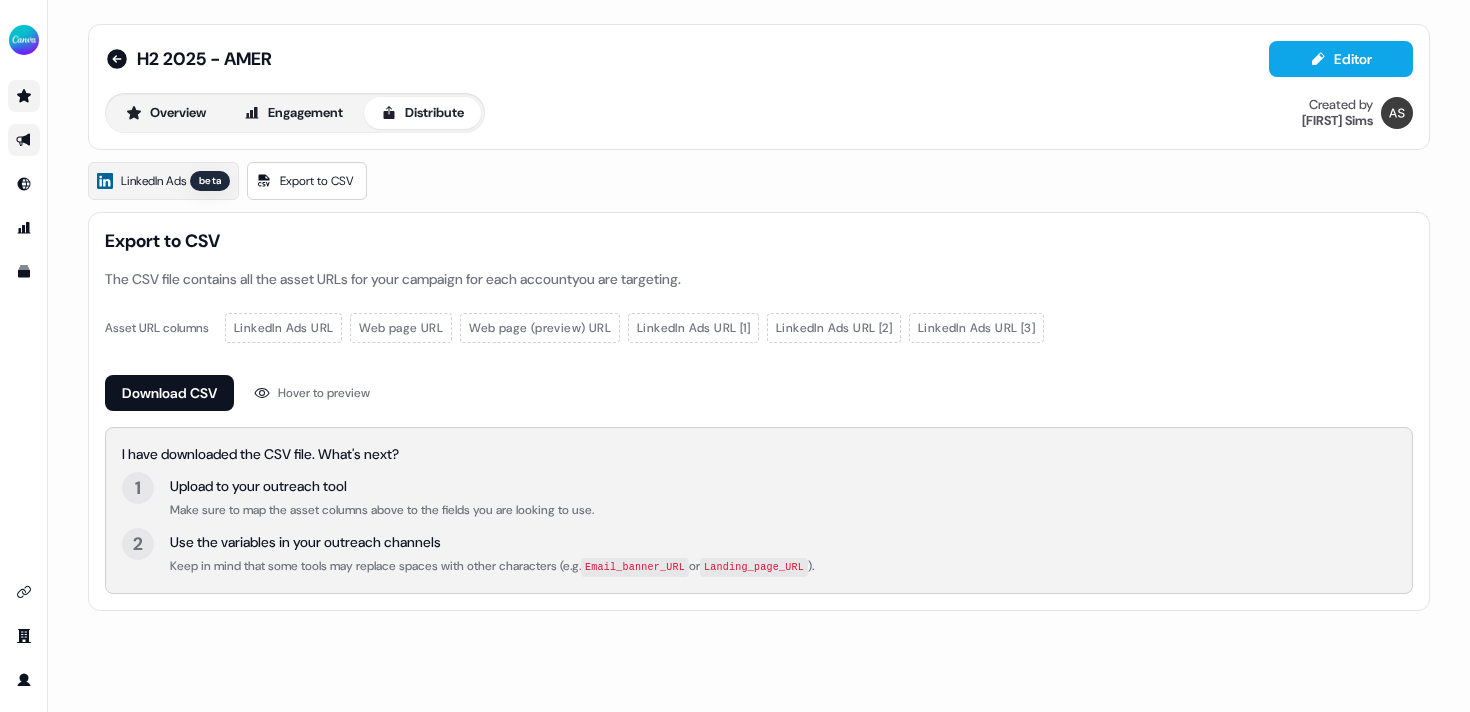 click on "LinkedIn Ads URL" at bounding box center [283, 328] 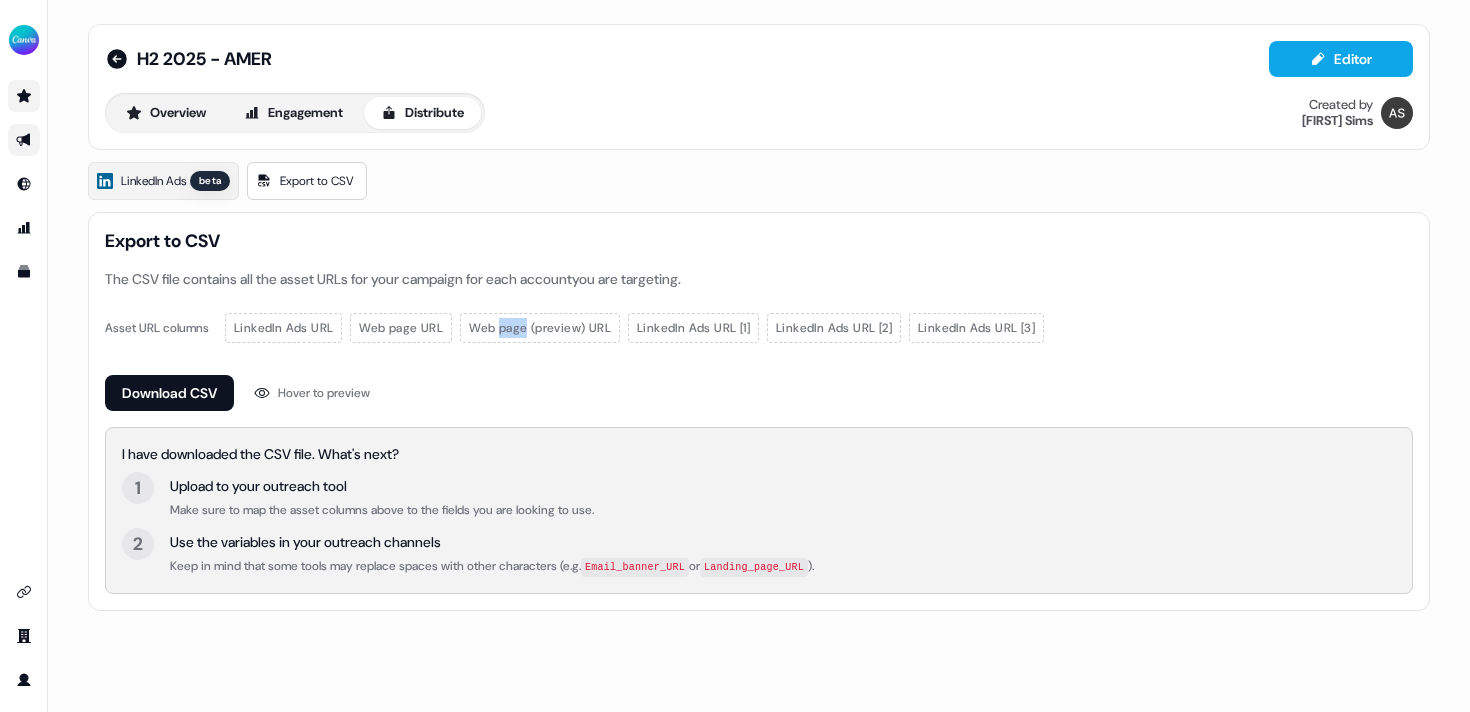 click on "Web page (preview) URL" at bounding box center [540, 328] 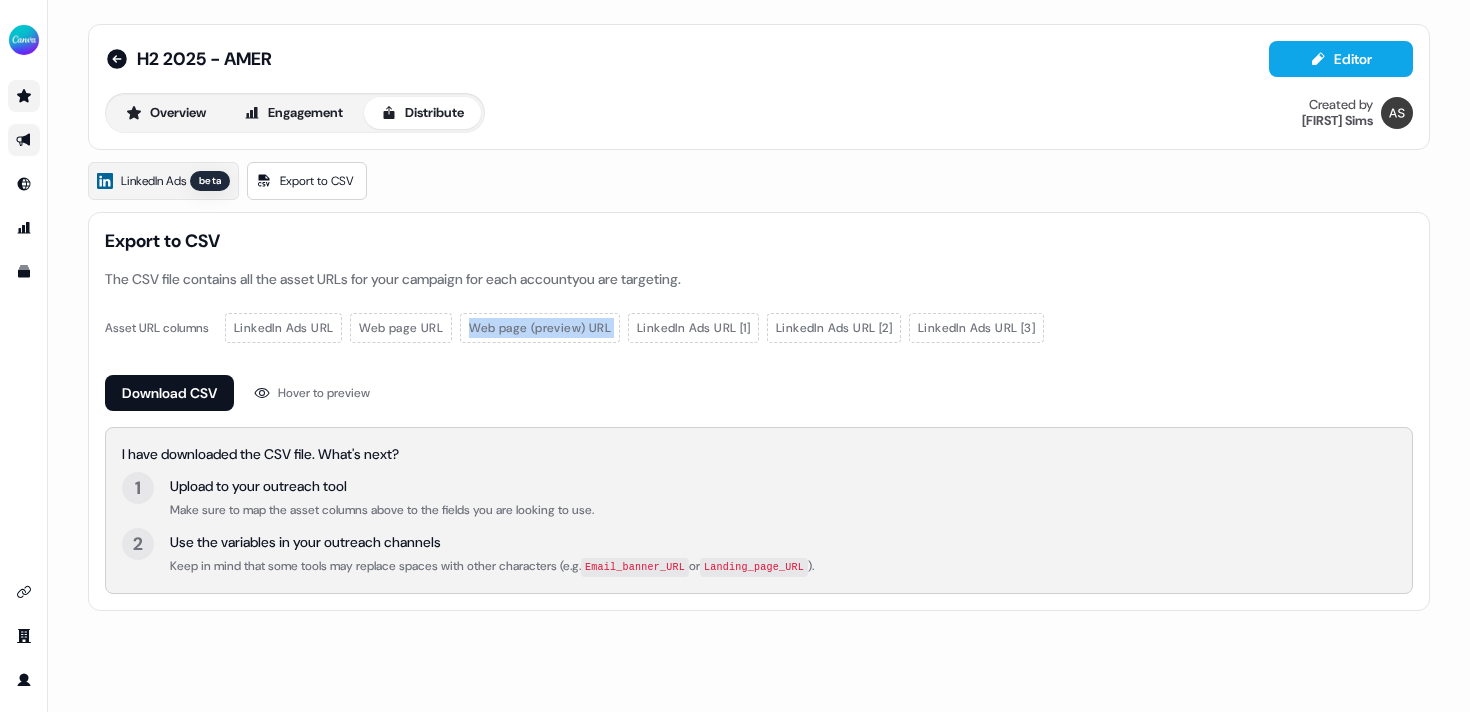 click on "Web page (preview) URL" at bounding box center [540, 328] 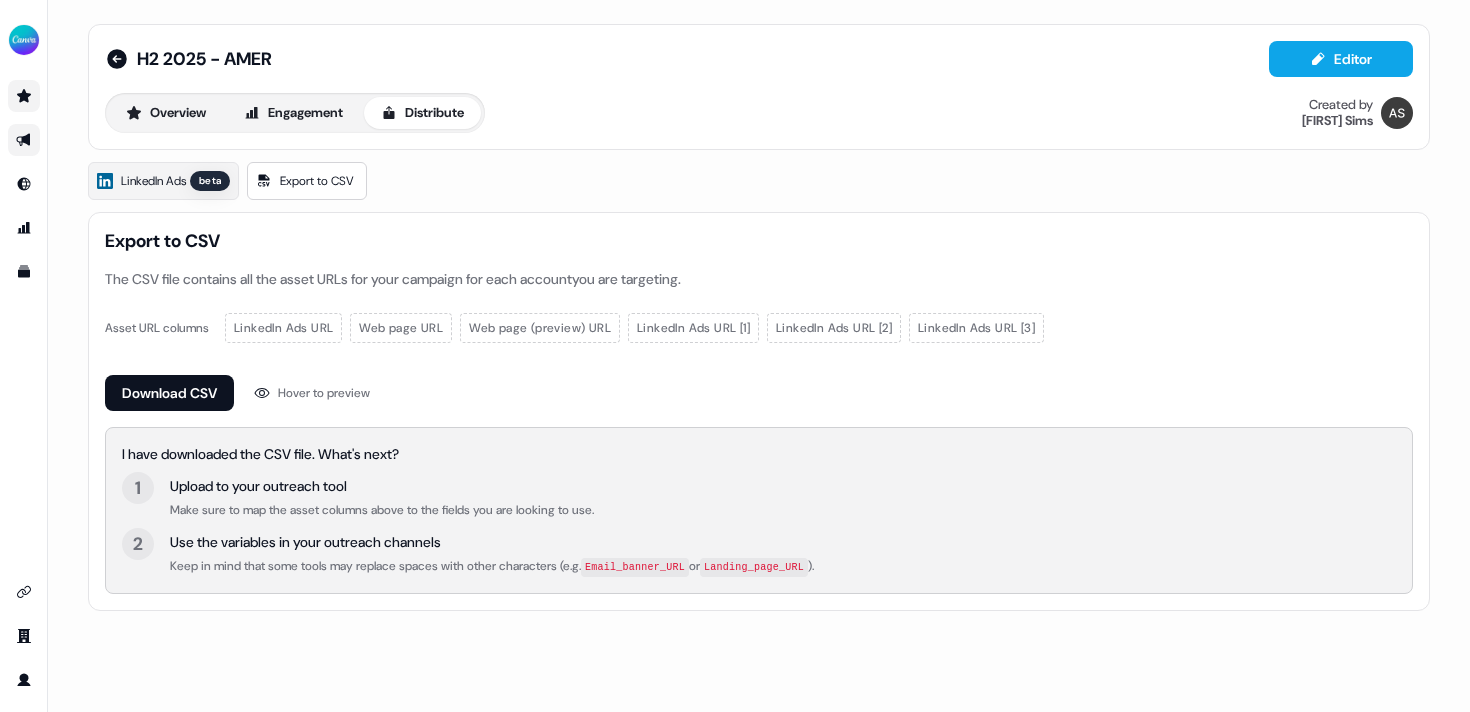 click on "Export to CSV The CSV file contains all the asset URLs for your campaign for each   account  you are targeting. Asset URL columns LinkedIn Ads URL Web page URL Web page (preview) URL LinkedIn Ads URL [1] LinkedIn Ads URL [2] LinkedIn Ads URL [3] Download CSV Hover to preview I have downloaded the CSV file. What's next? 1 Upload to your outreach tool Make sure to map the asset columns above to the fields you are looking to use. 2 Use the variables in your outreach channels Keep in mind that some tools may replace spaces with other characters (e.g.  Email_banner_URL  or  Landing_page_URL )." at bounding box center (759, 411) 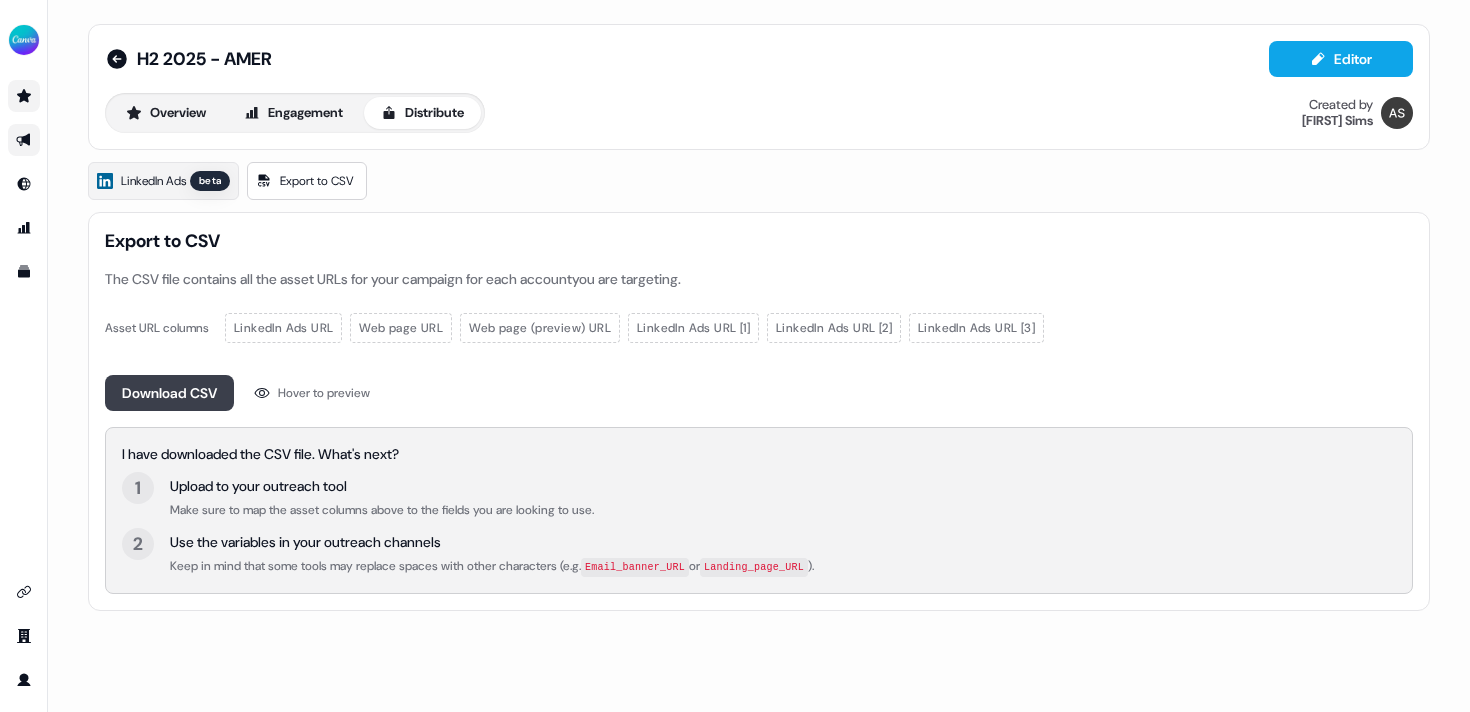 click on "Download CSV" at bounding box center [169, 393] 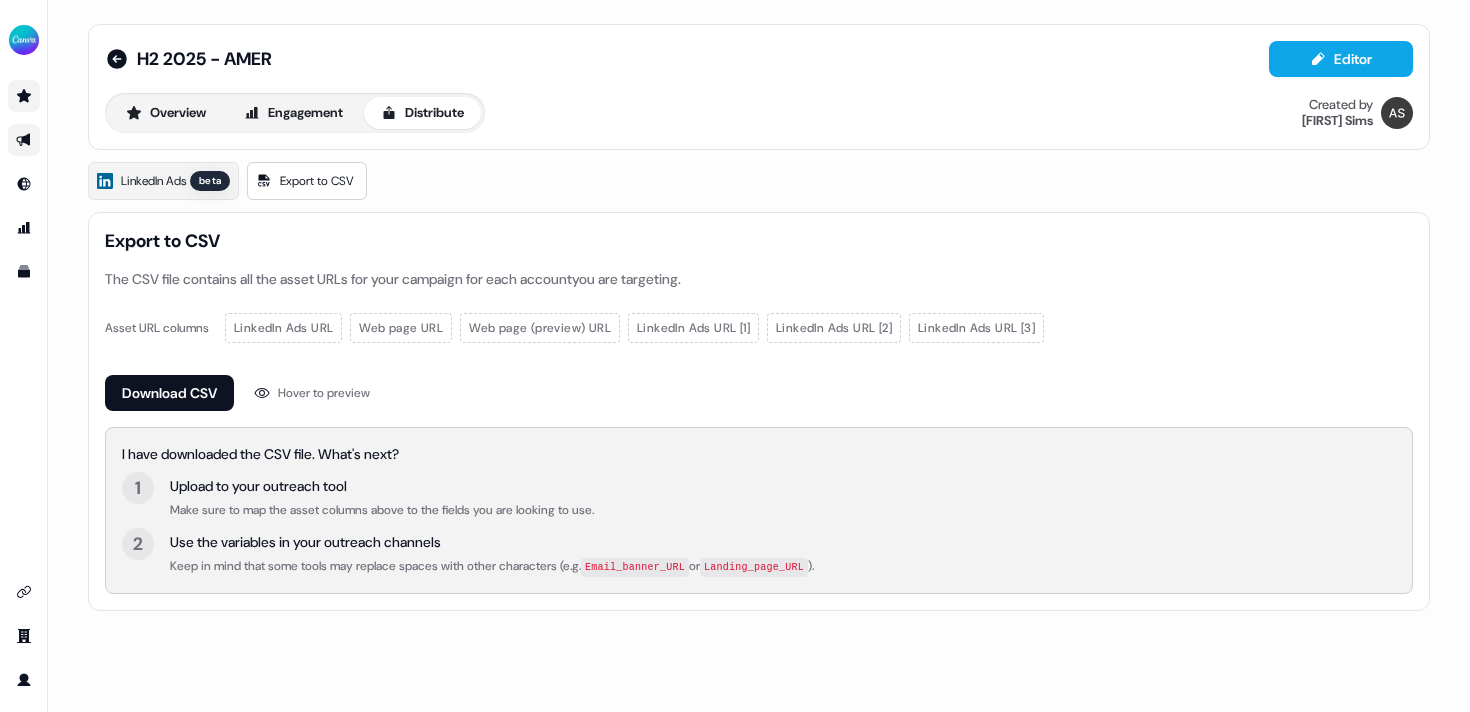 click on "Download CSV Hover to preview" at bounding box center [759, 393] 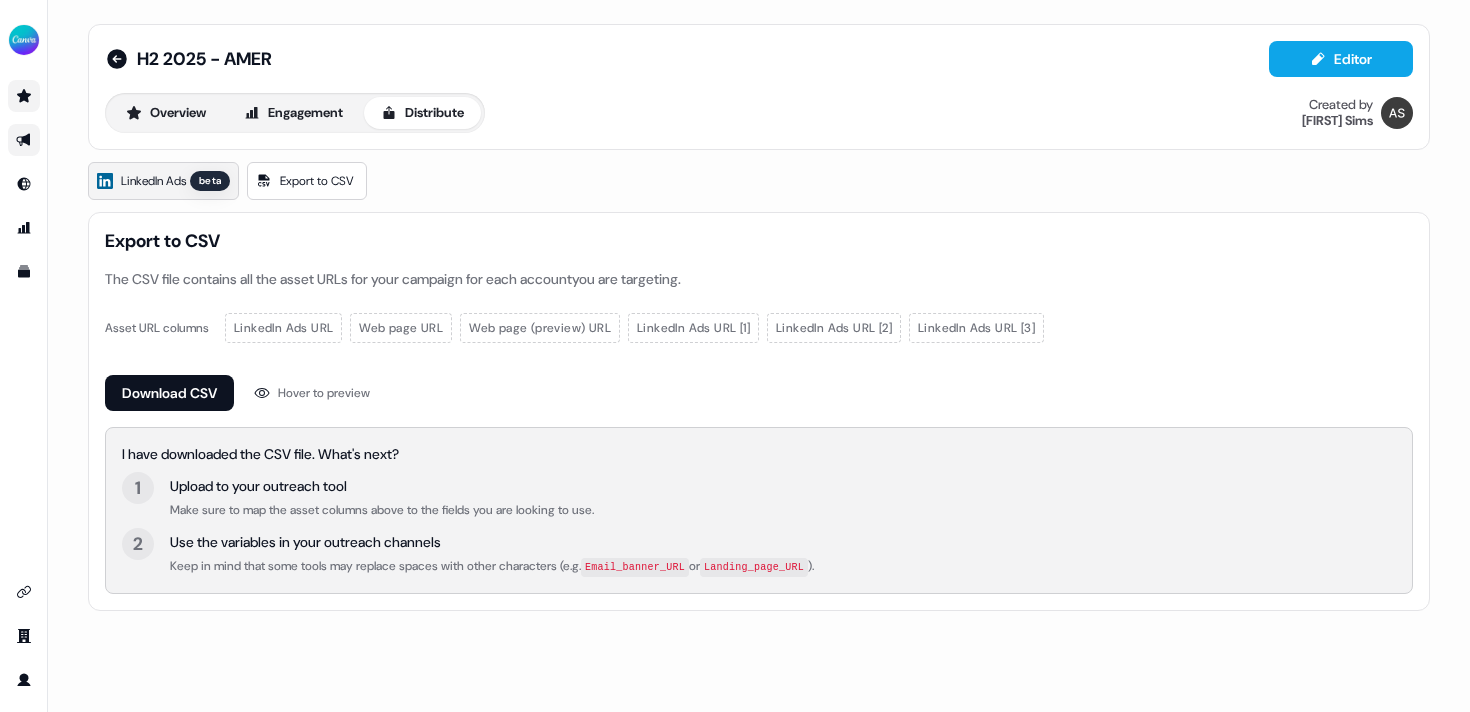 click on "LinkedIn Ads" at bounding box center (153, 181) 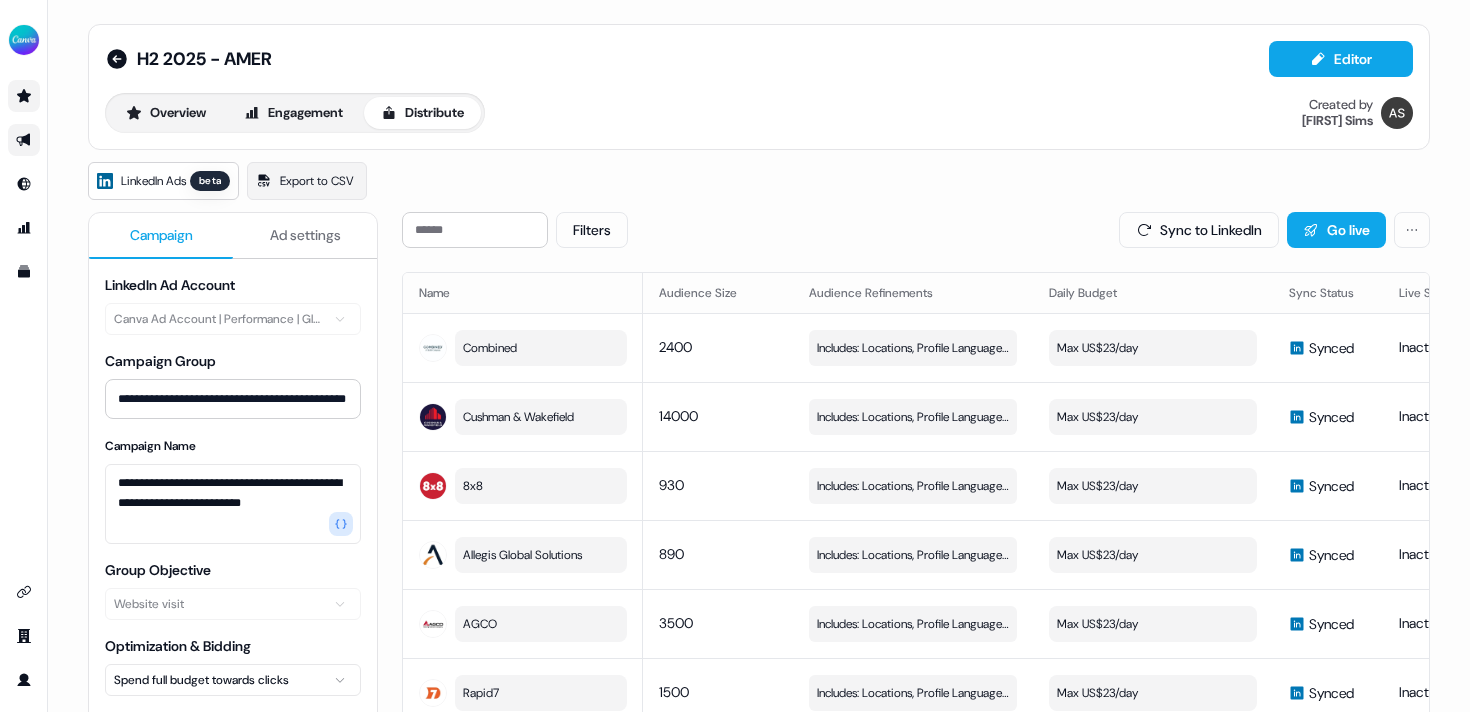 click on "Overview Engagement Distribute Created by [FIRST]   [LAST]" at bounding box center [759, 113] 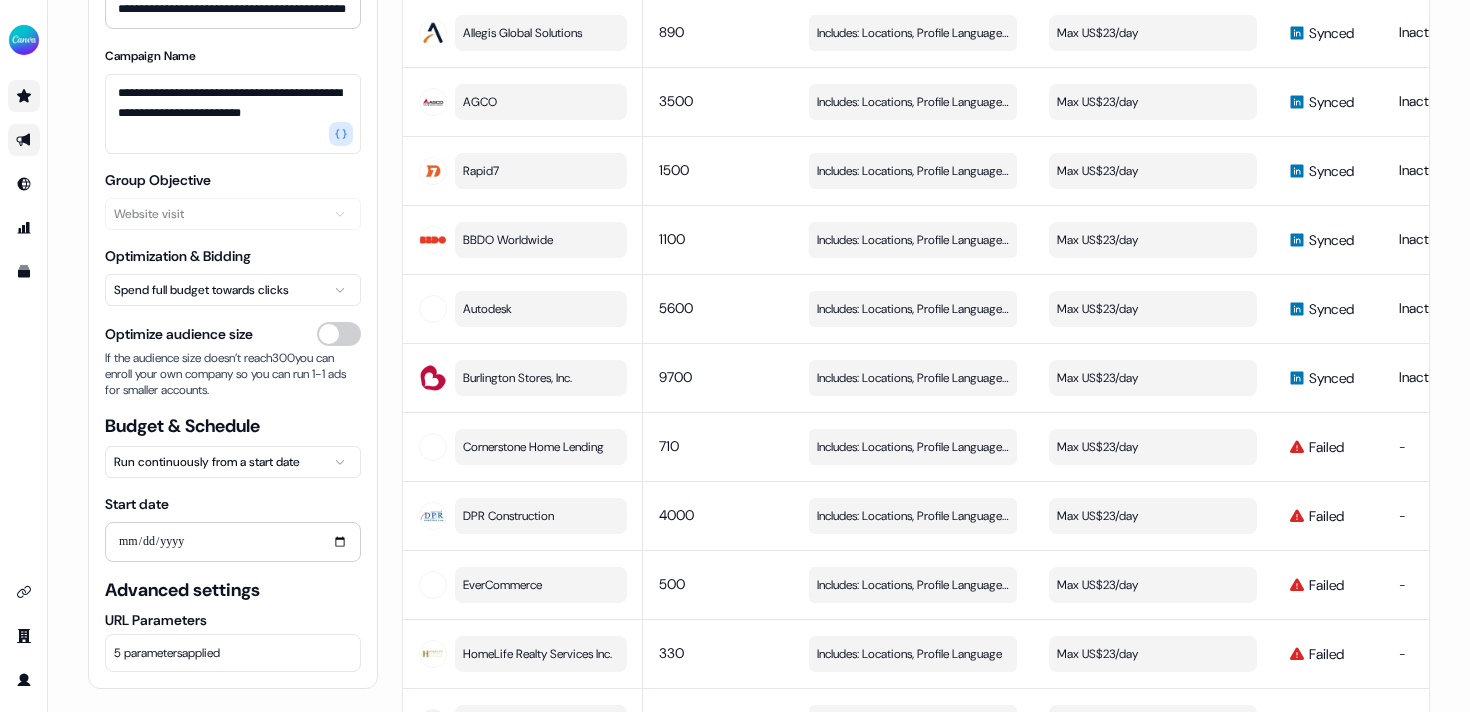 scroll, scrollTop: 494, scrollLeft: 0, axis: vertical 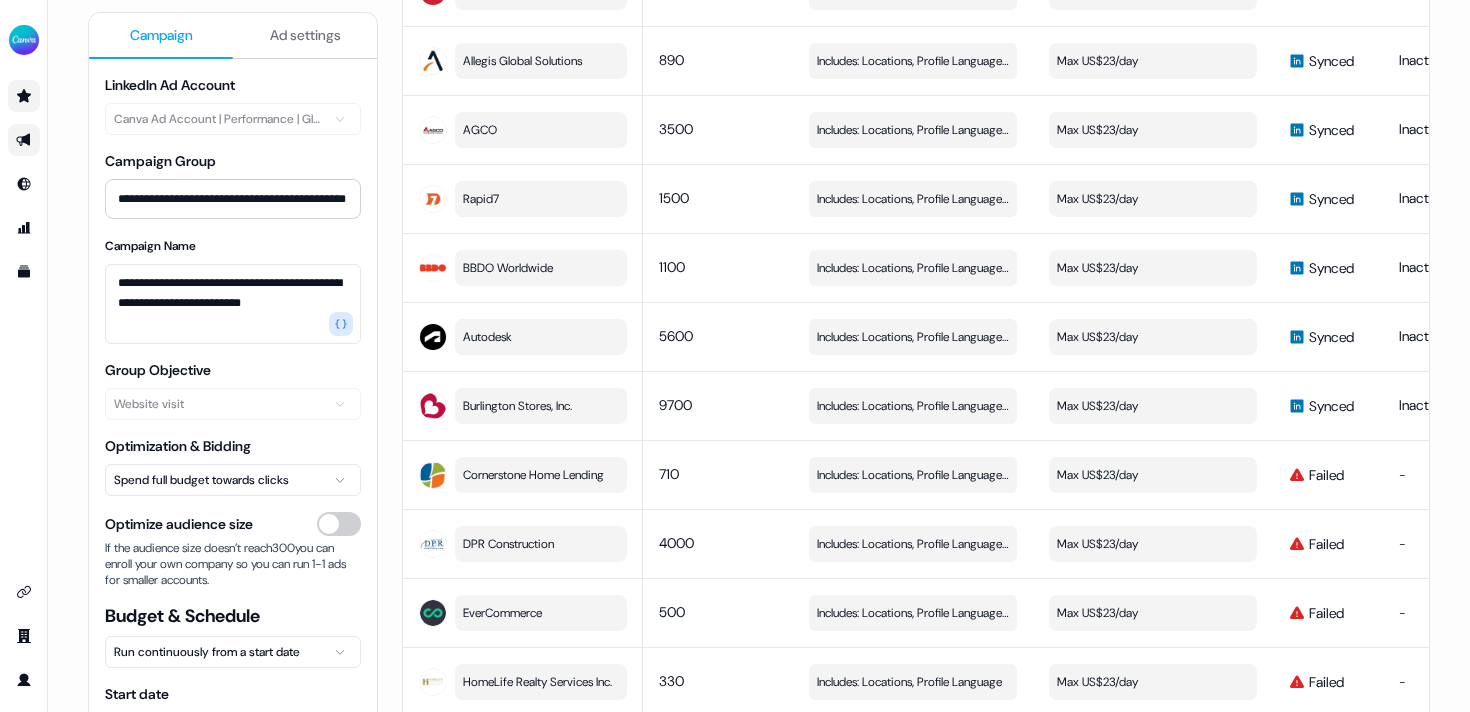 click on "Ad settings" at bounding box center (305, 35) 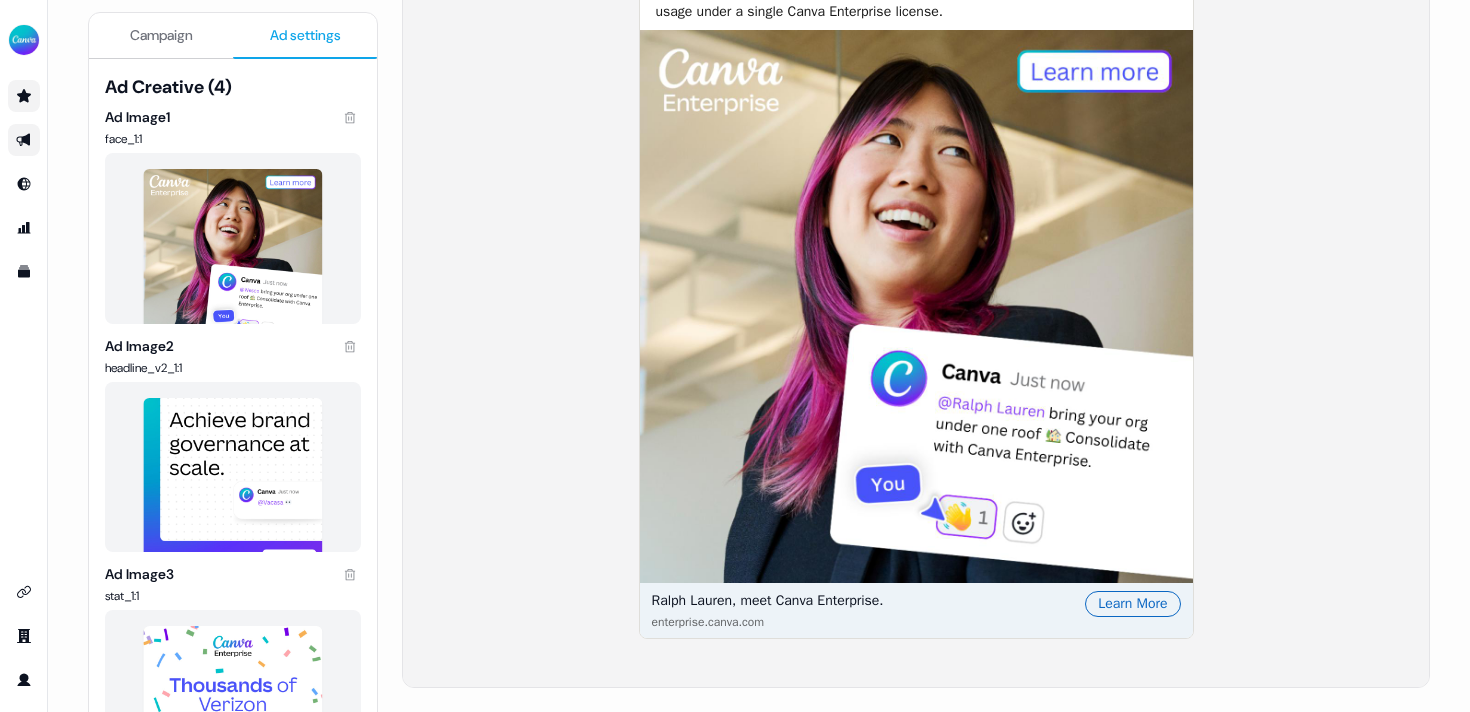 scroll, scrollTop: 200, scrollLeft: 0, axis: vertical 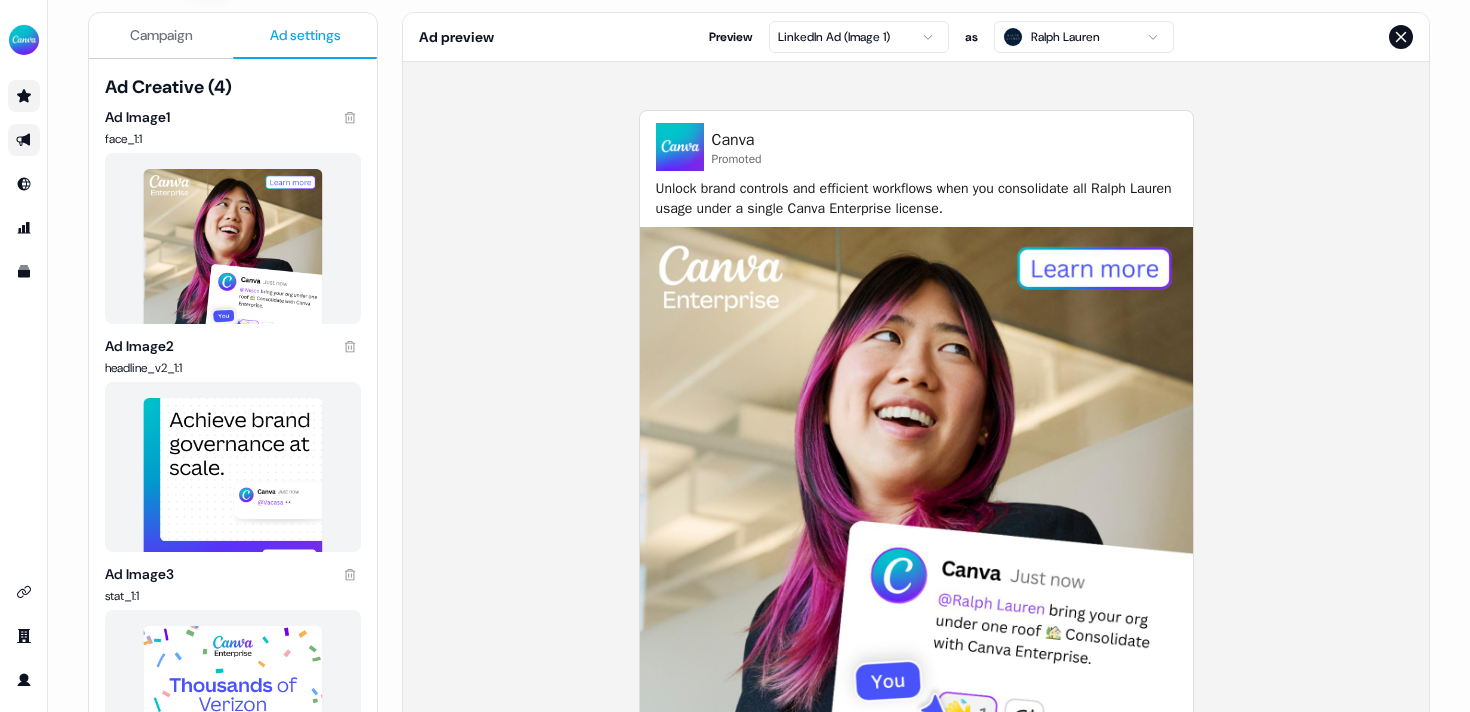 click at bounding box center [232, 487] 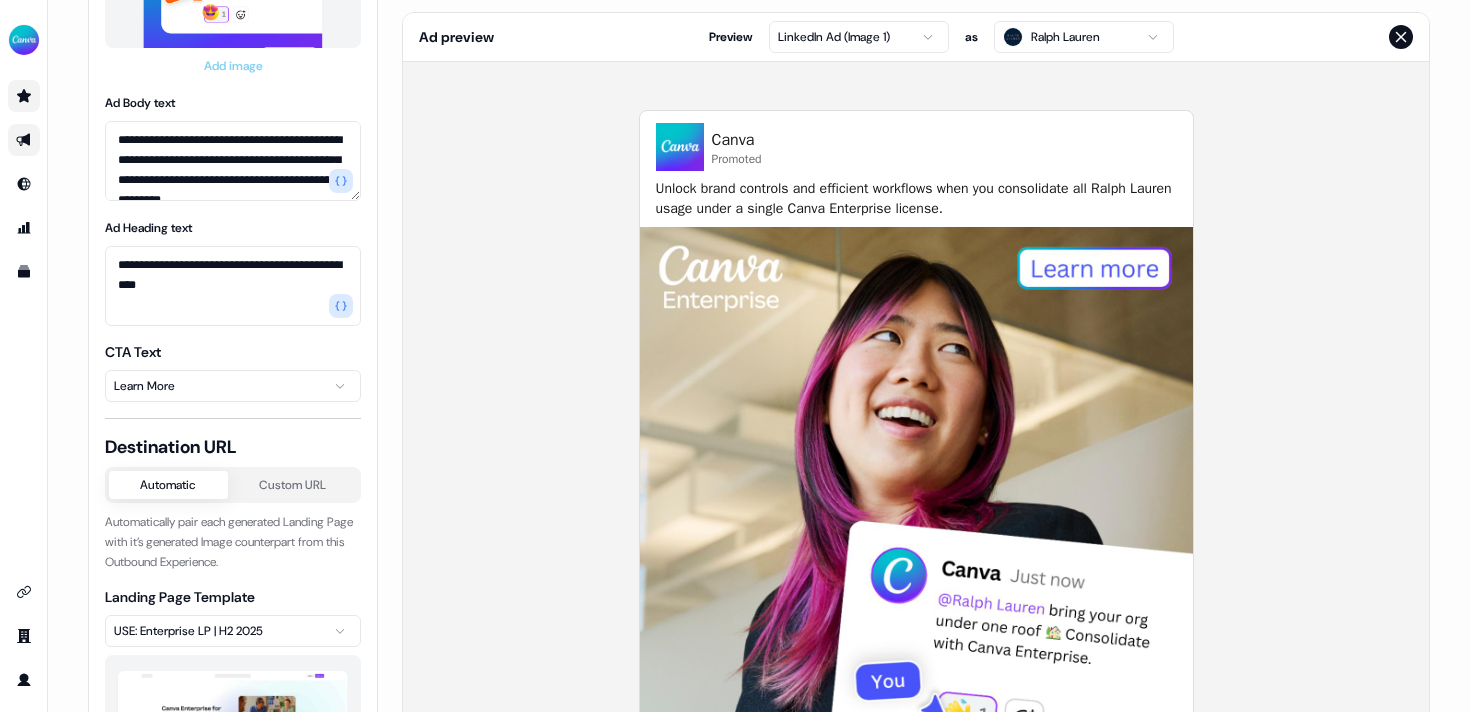 scroll, scrollTop: 968, scrollLeft: 0, axis: vertical 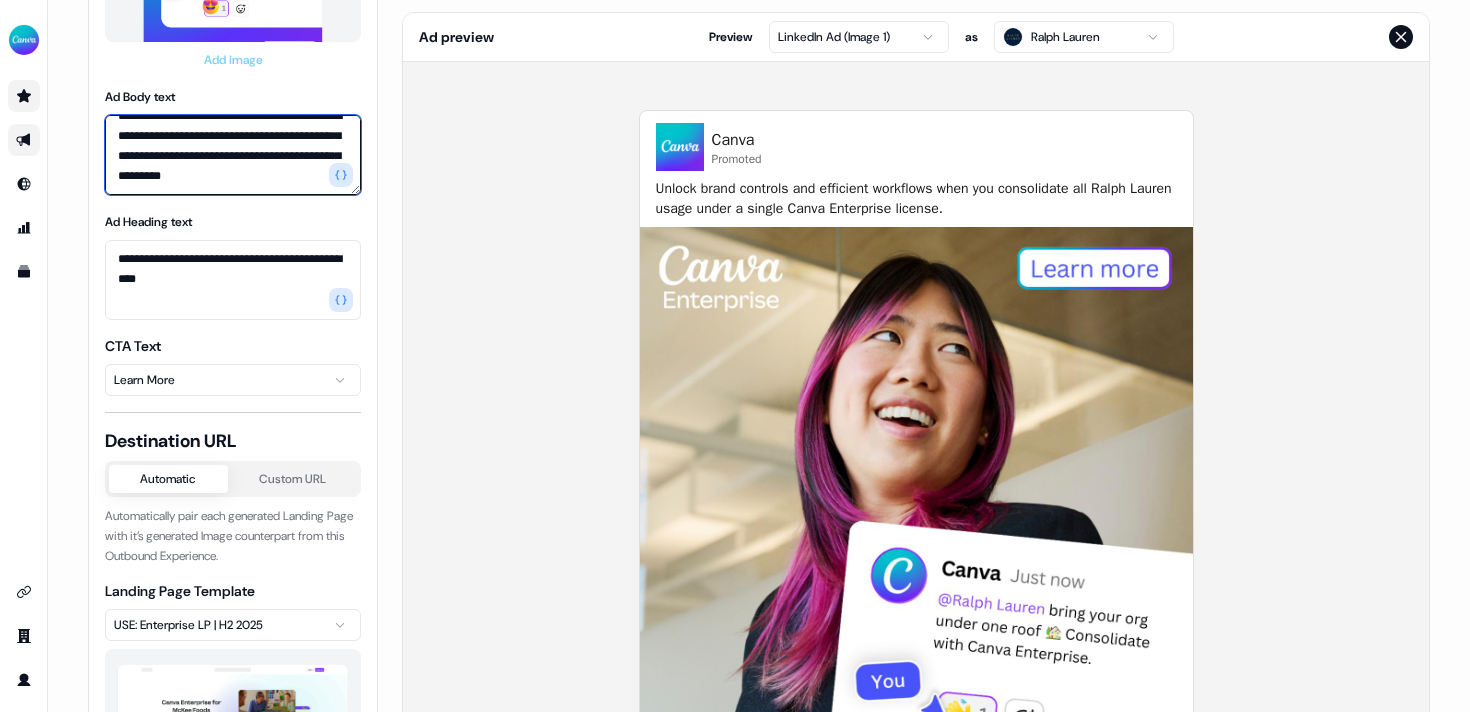 click on "**********" at bounding box center (233, 155) 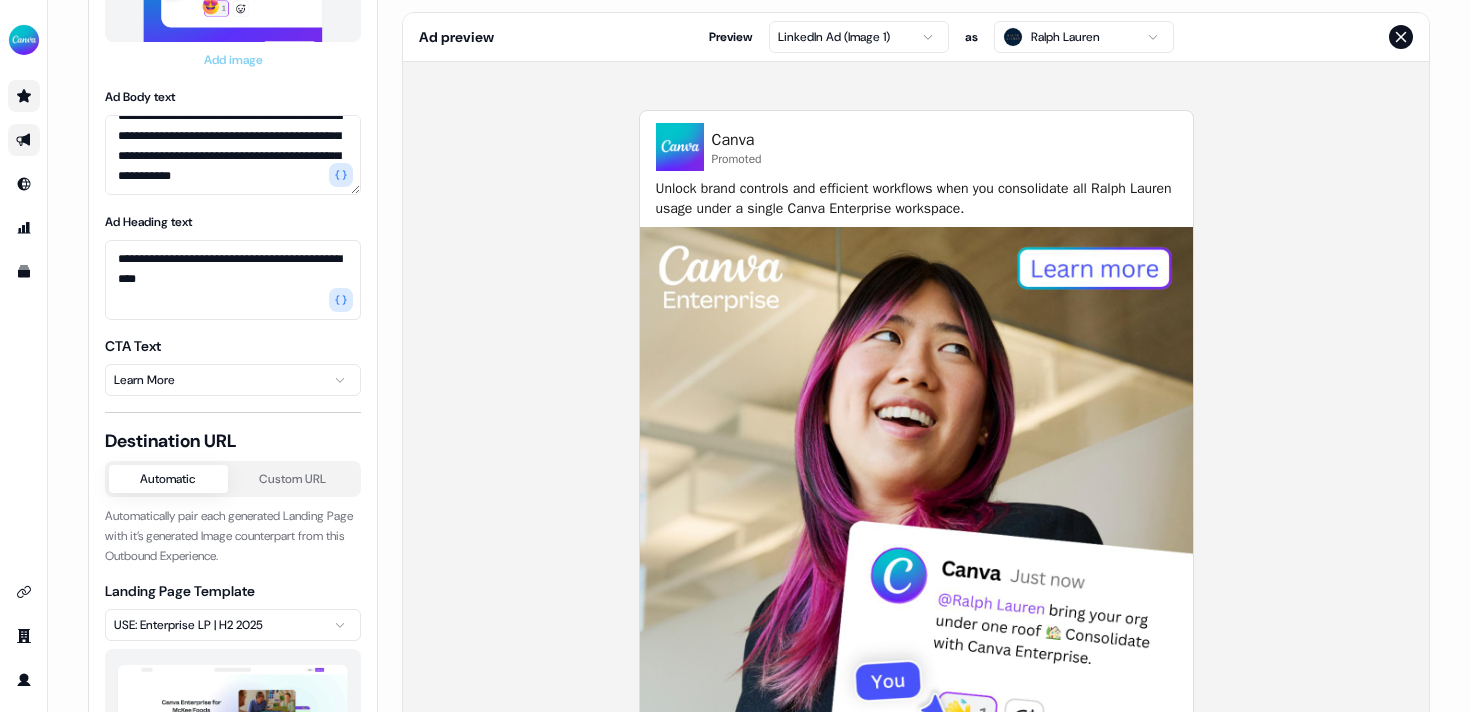 click on "Canva Promoted Unlock brand controls and efficient workflows when you consolidate all  Ralph Lauren usage under a single Canva Enterprise workspace. Ralph Lauren, meet Canva Enterprise. enterprise.canva.com Learn More" at bounding box center [916, 473] 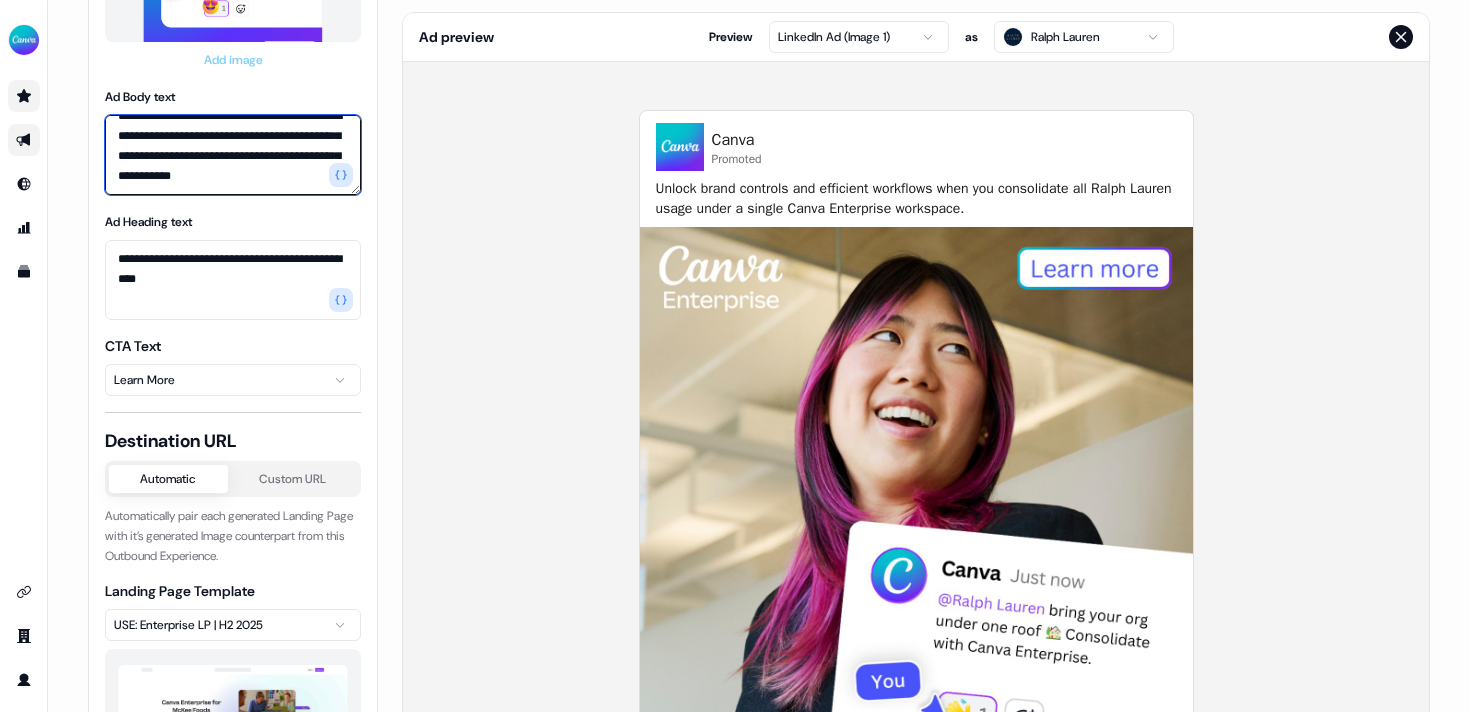 click on "**********" at bounding box center [233, 155] 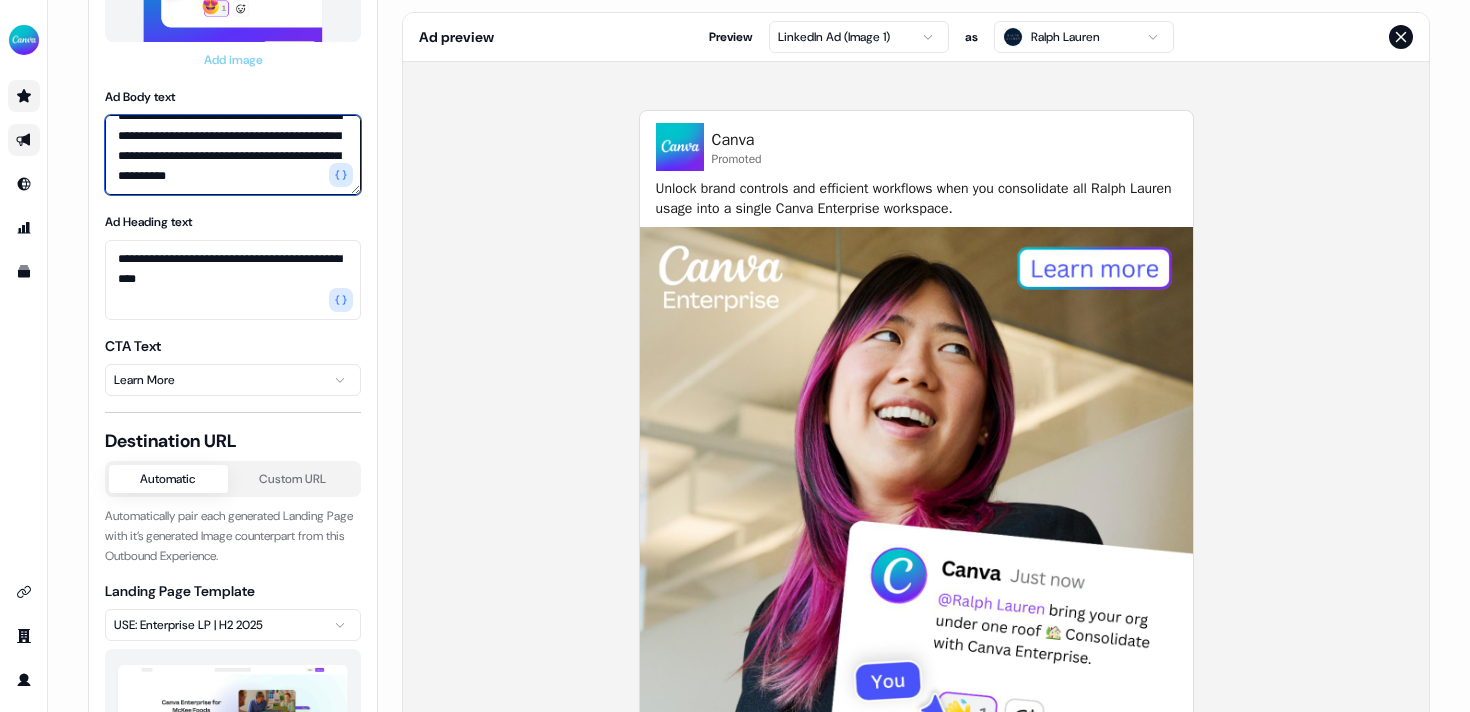 type on "**********" 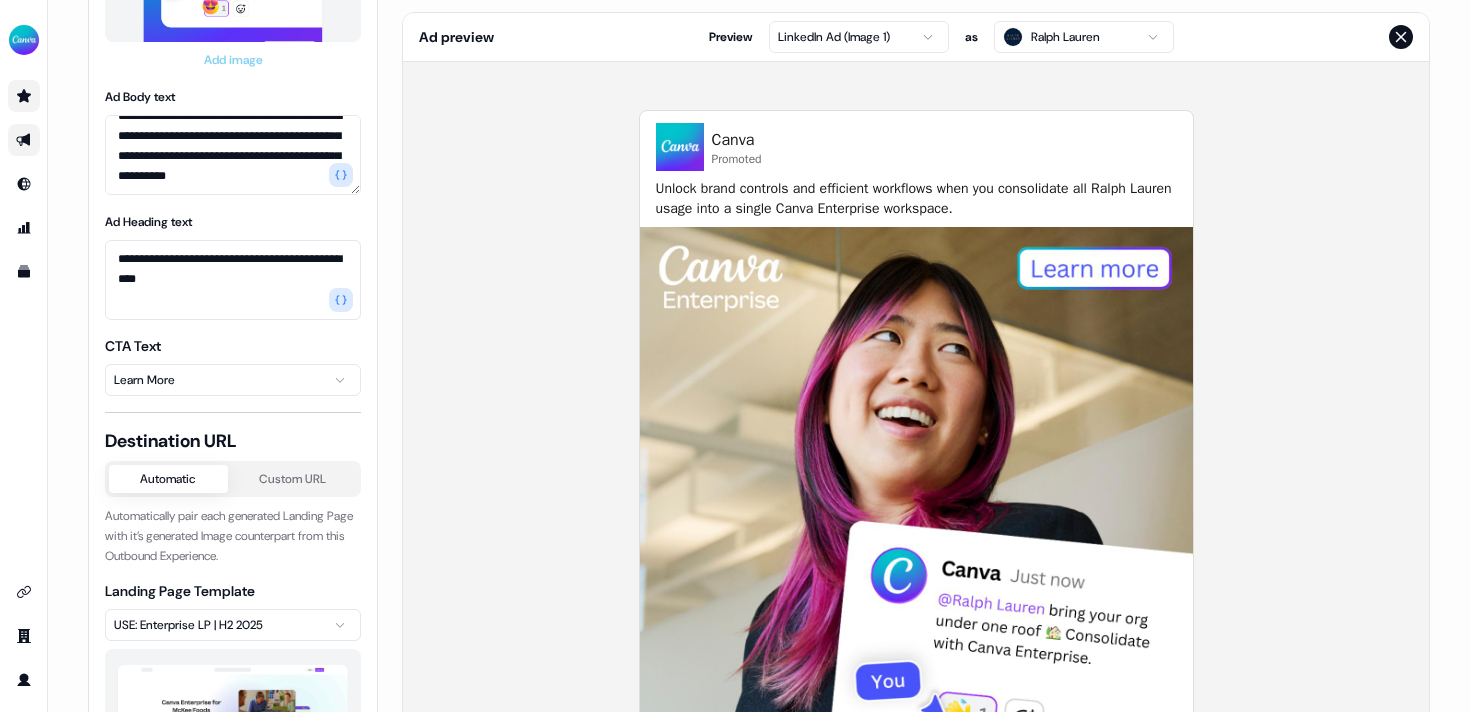 click on "Canva Promoted Unlock brand controls and efficient workflows when you consolidate all  Ralph Lauren usage into a single Canva Enterprise workspace. Ralph Lauren, meet Canva Enterprise. enterprise.canva.com Learn More" at bounding box center (916, 473) 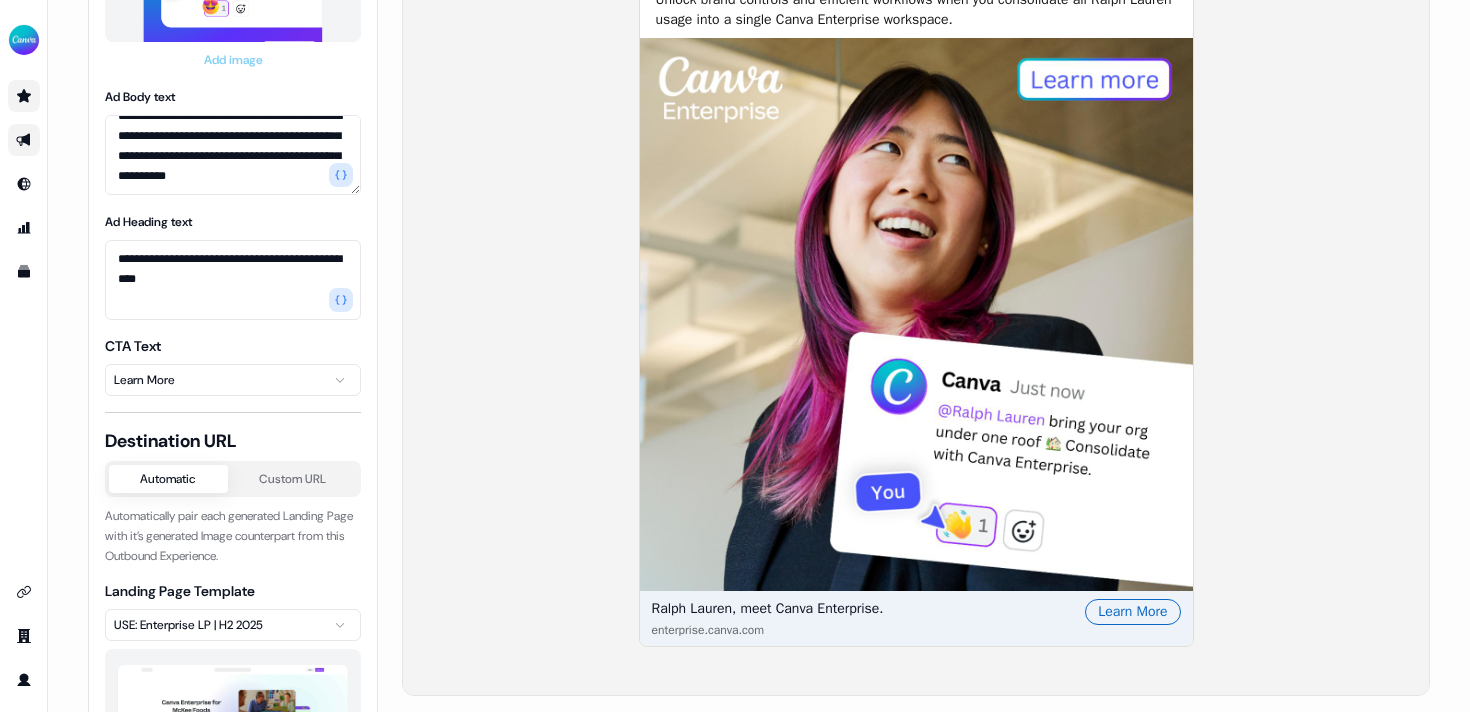 scroll, scrollTop: 0, scrollLeft: 0, axis: both 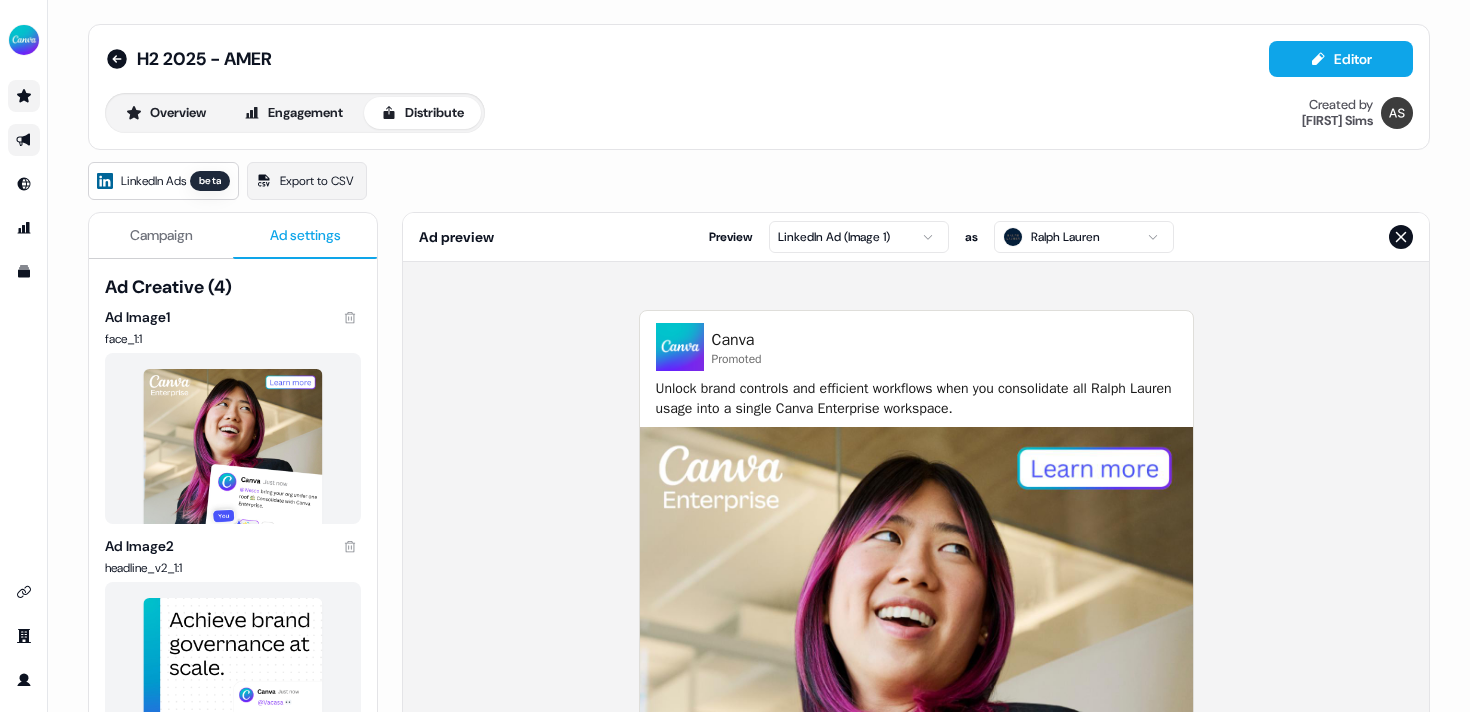 click on "Campaign" at bounding box center [161, 235] 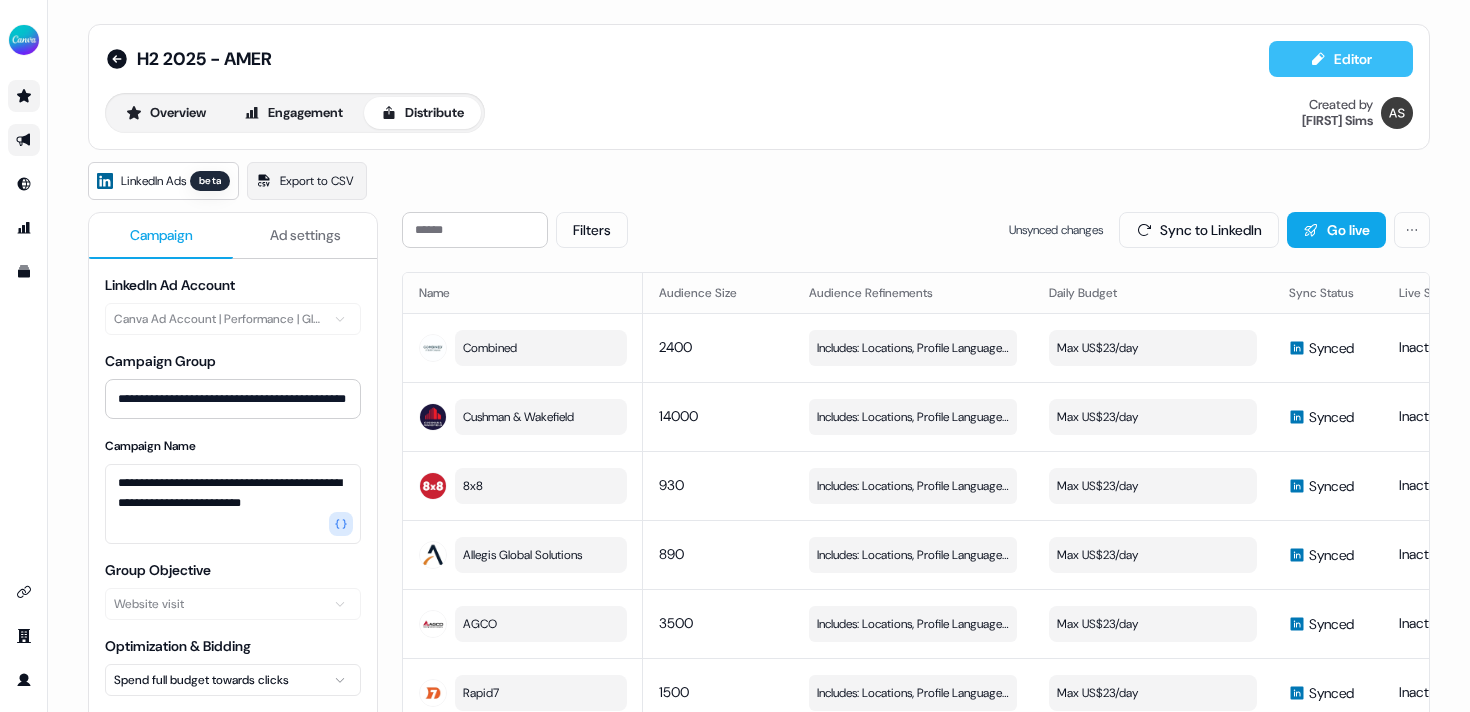 click on "Editor" at bounding box center [1341, 59] 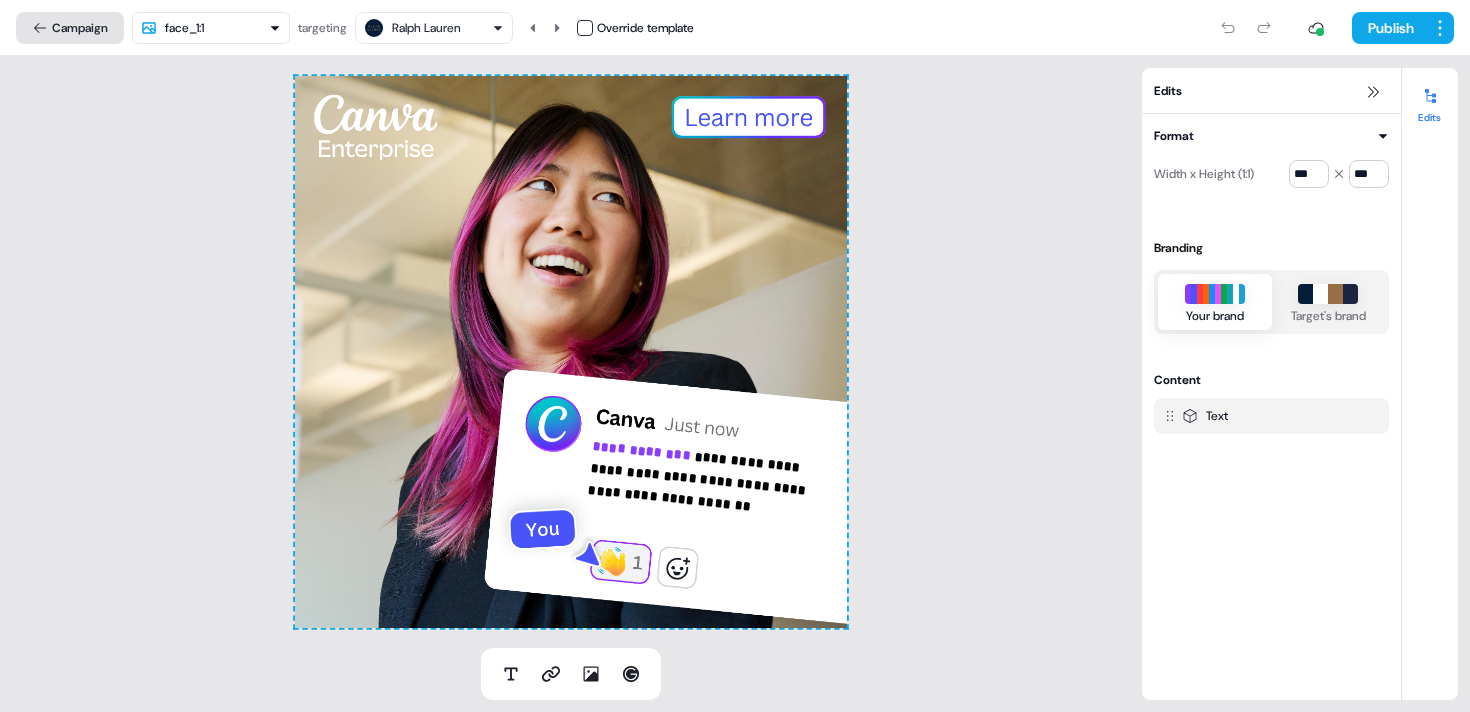 click on "Campaign" at bounding box center [70, 28] 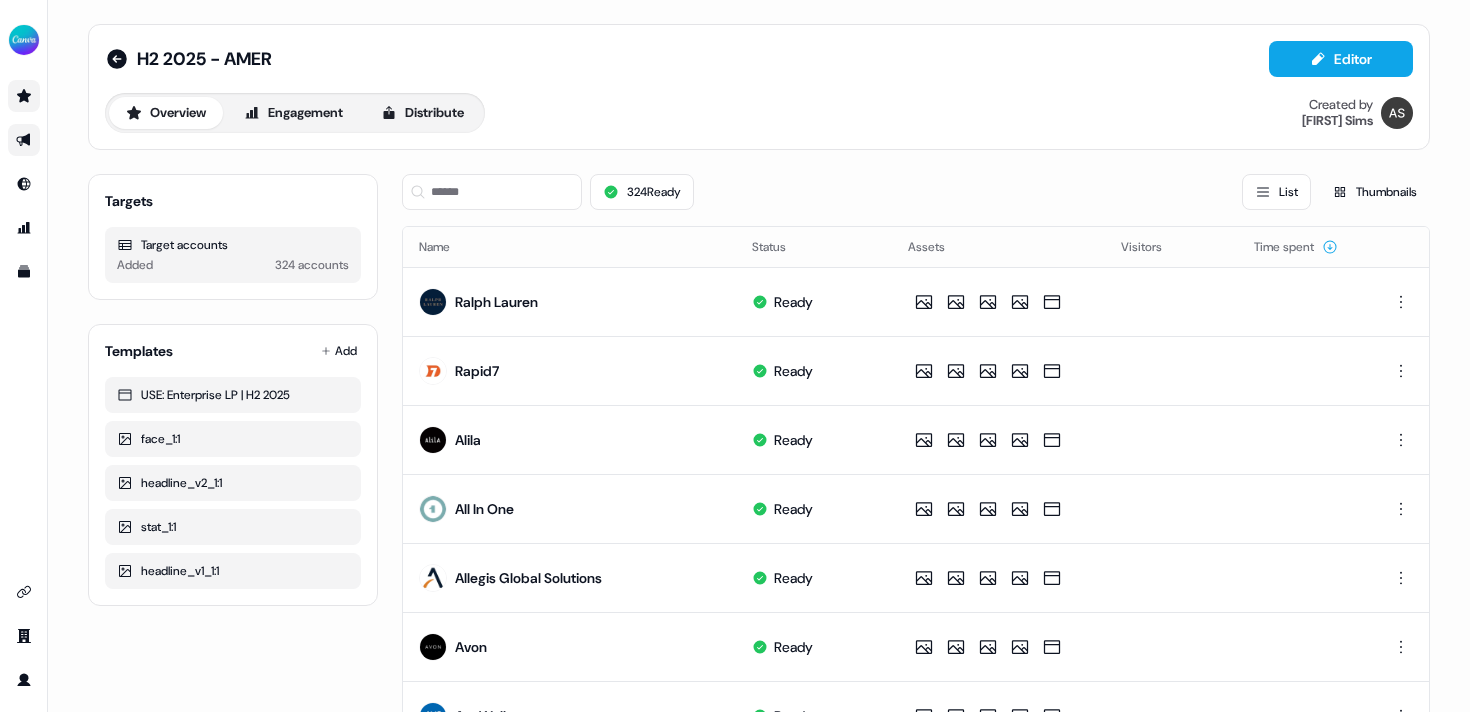 click on "324  Ready List Thumbnails" at bounding box center [916, 192] 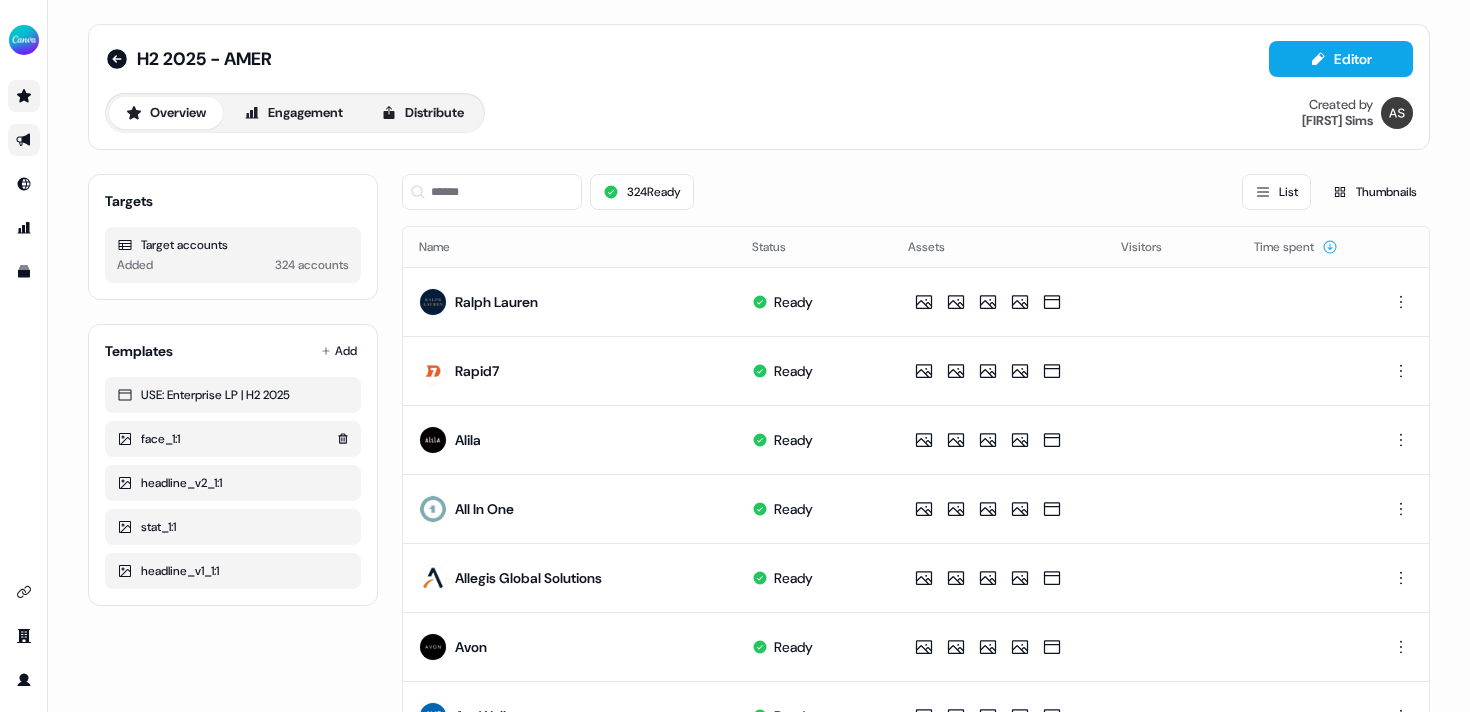 click on "face_1:1" at bounding box center [233, 439] 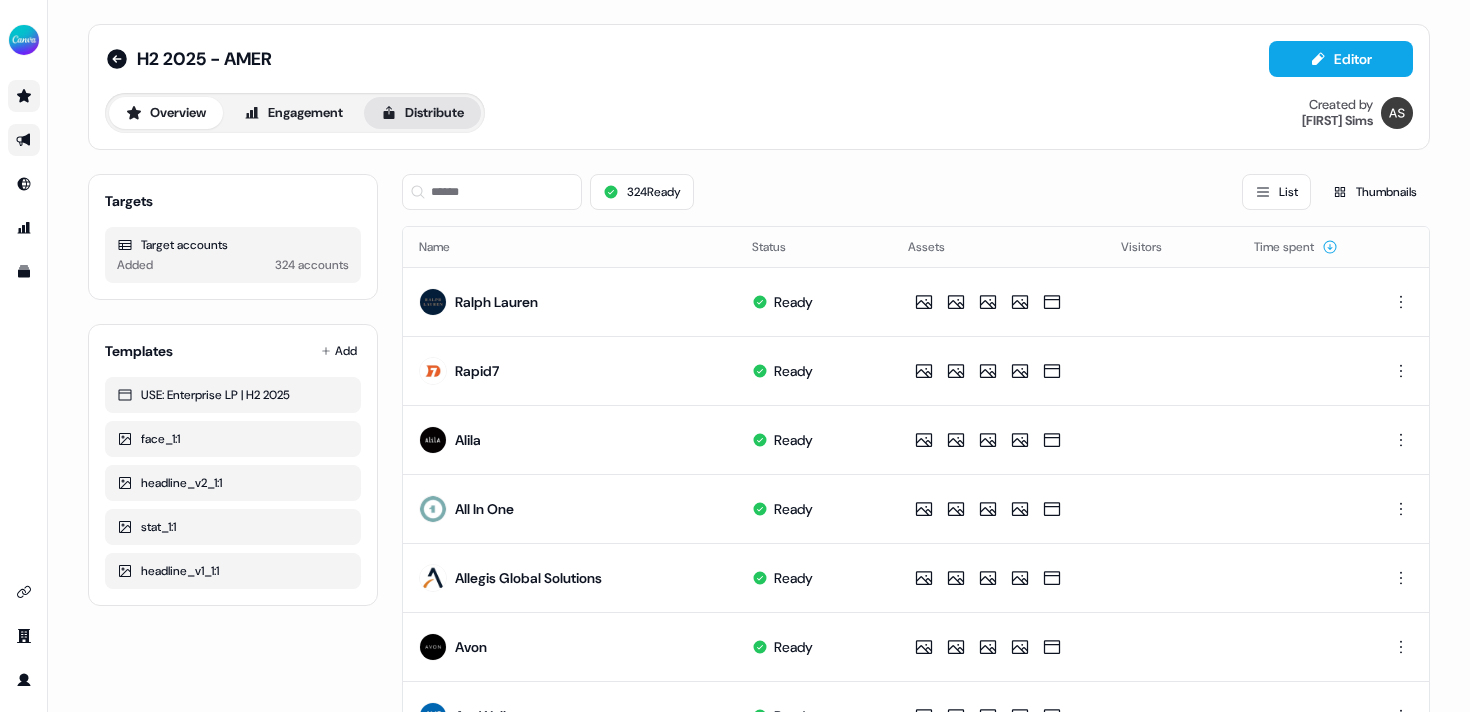 click on "Distribute" at bounding box center (422, 113) 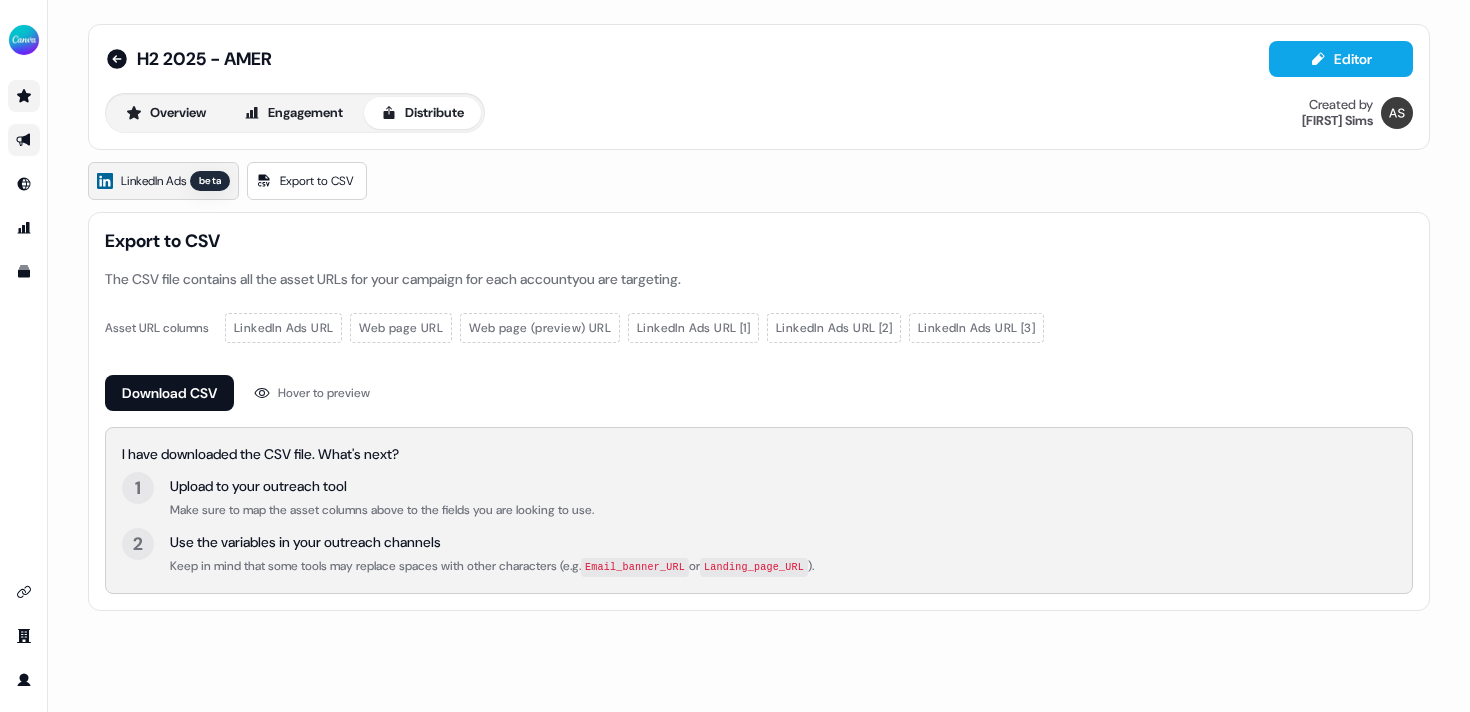 click on "LinkedIn Ads" at bounding box center (153, 181) 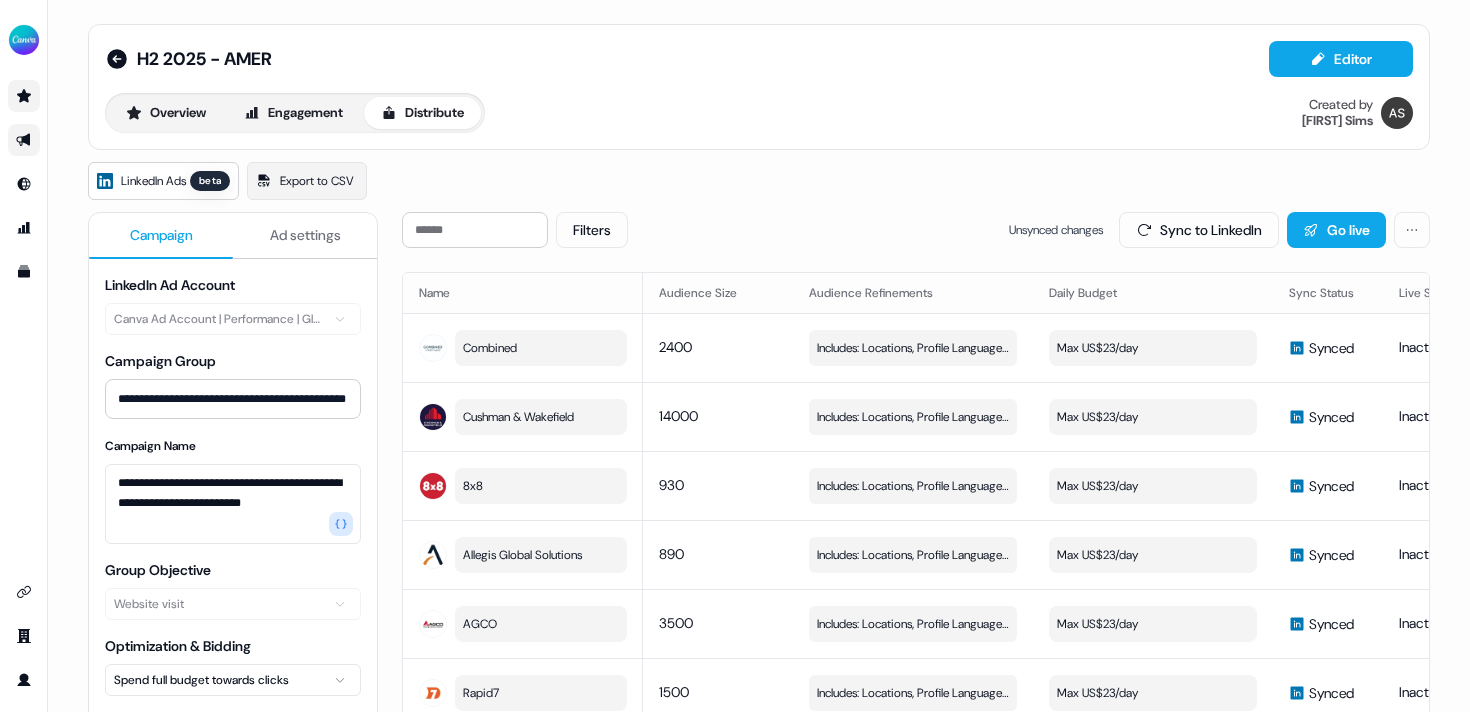 click on "Ad settings" at bounding box center (305, 235) 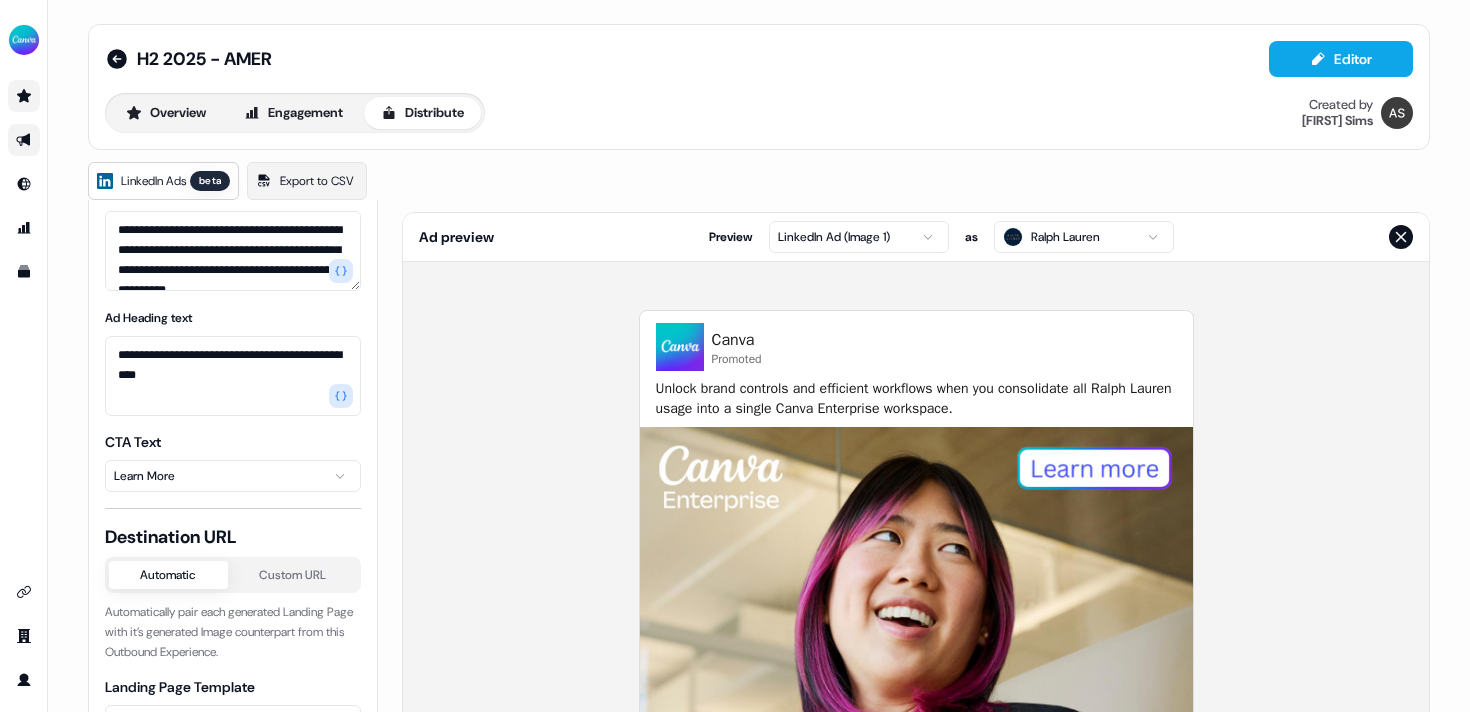 scroll, scrollTop: 1050, scrollLeft: 0, axis: vertical 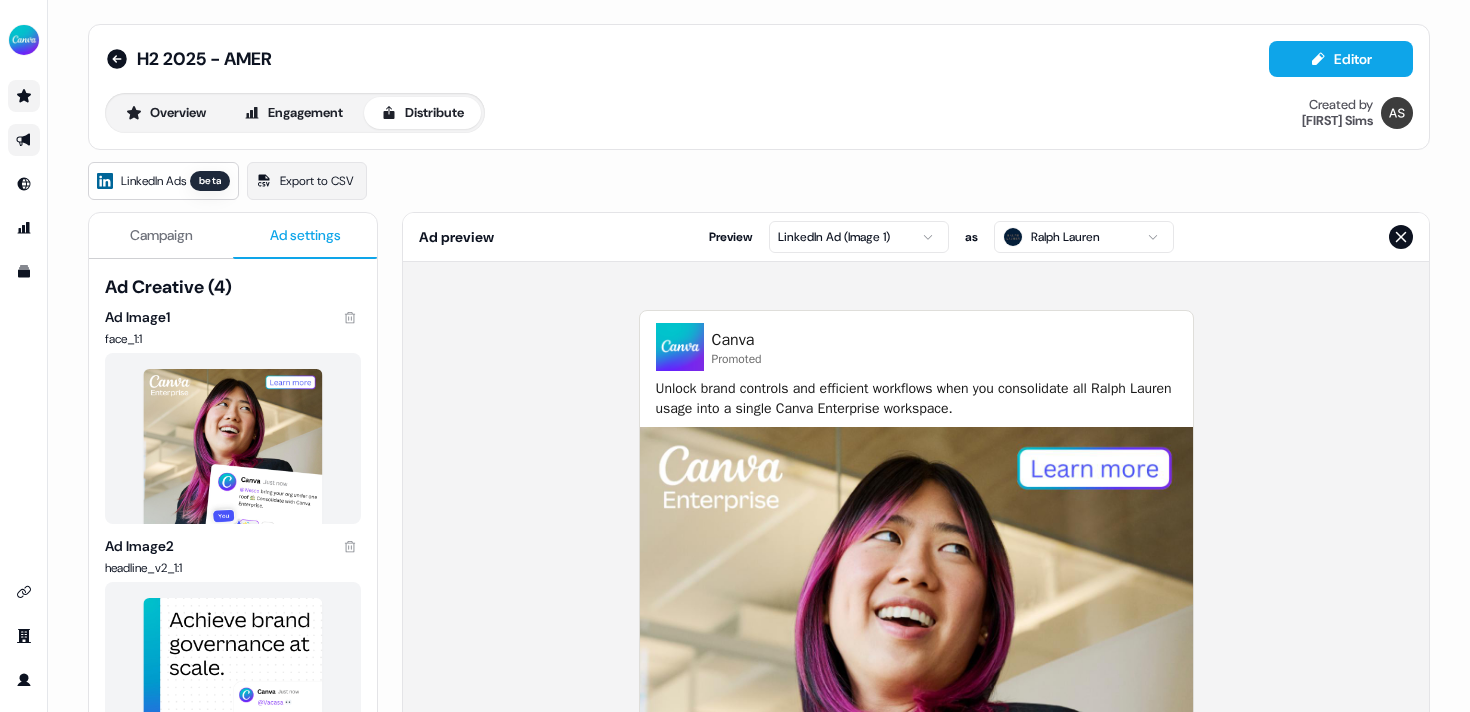 click on "LinkedIn Ads" at bounding box center (153, 181) 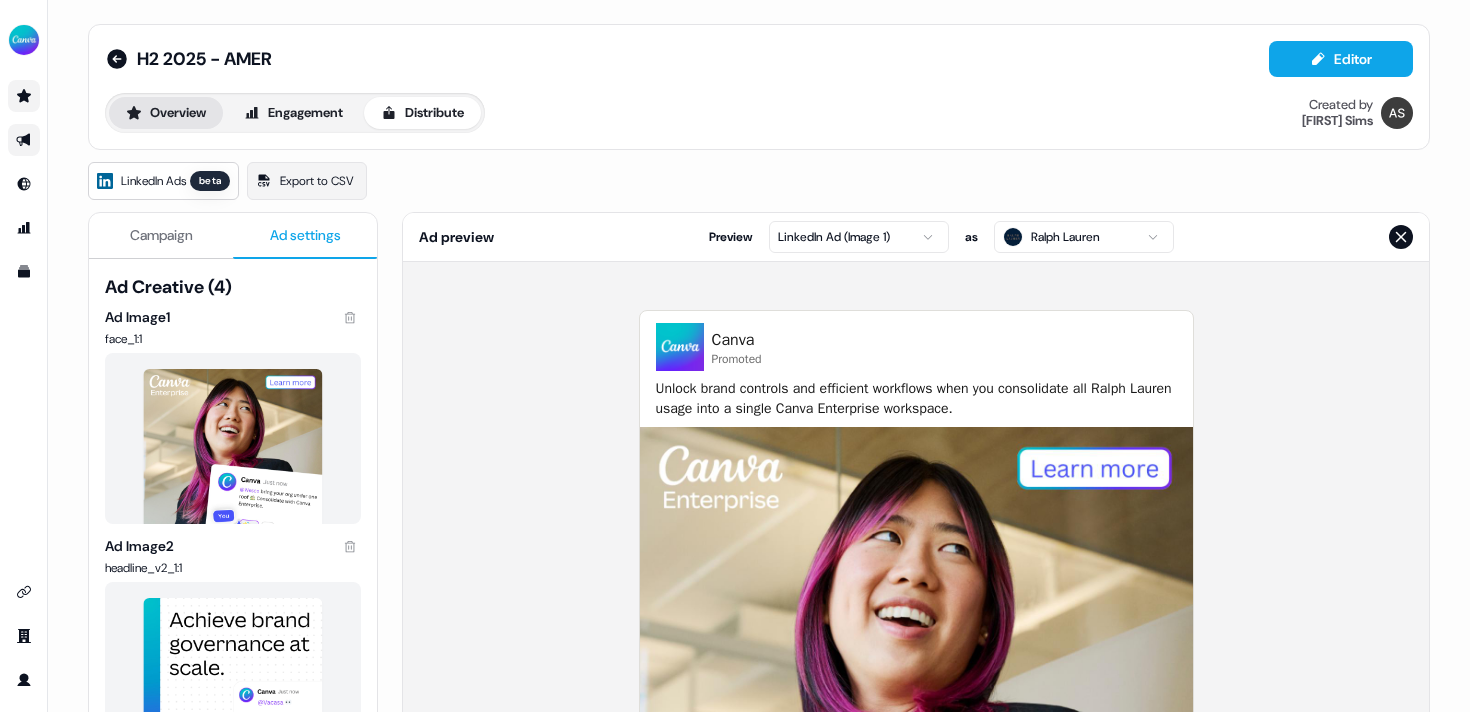 click on "Overview" at bounding box center [166, 113] 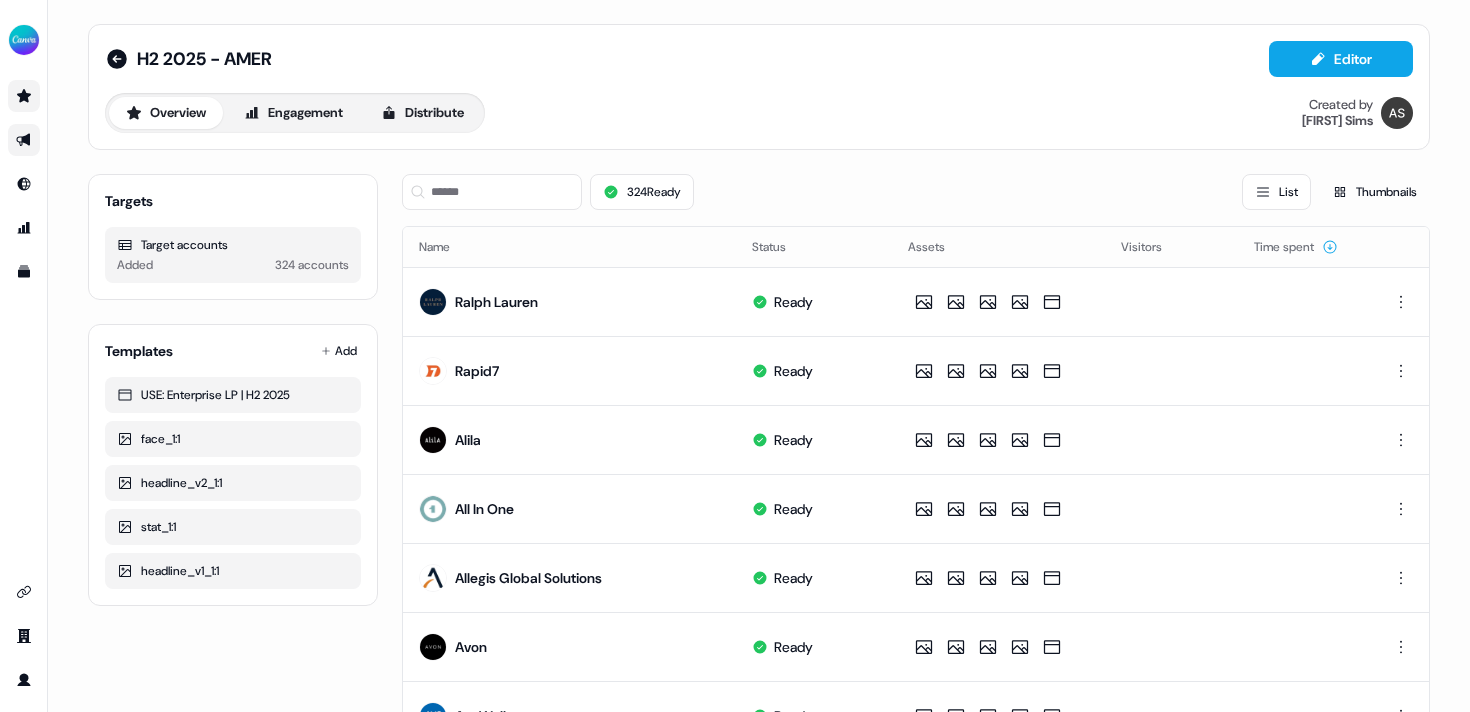 click on "324  Ready List Thumbnails" at bounding box center [916, 192] 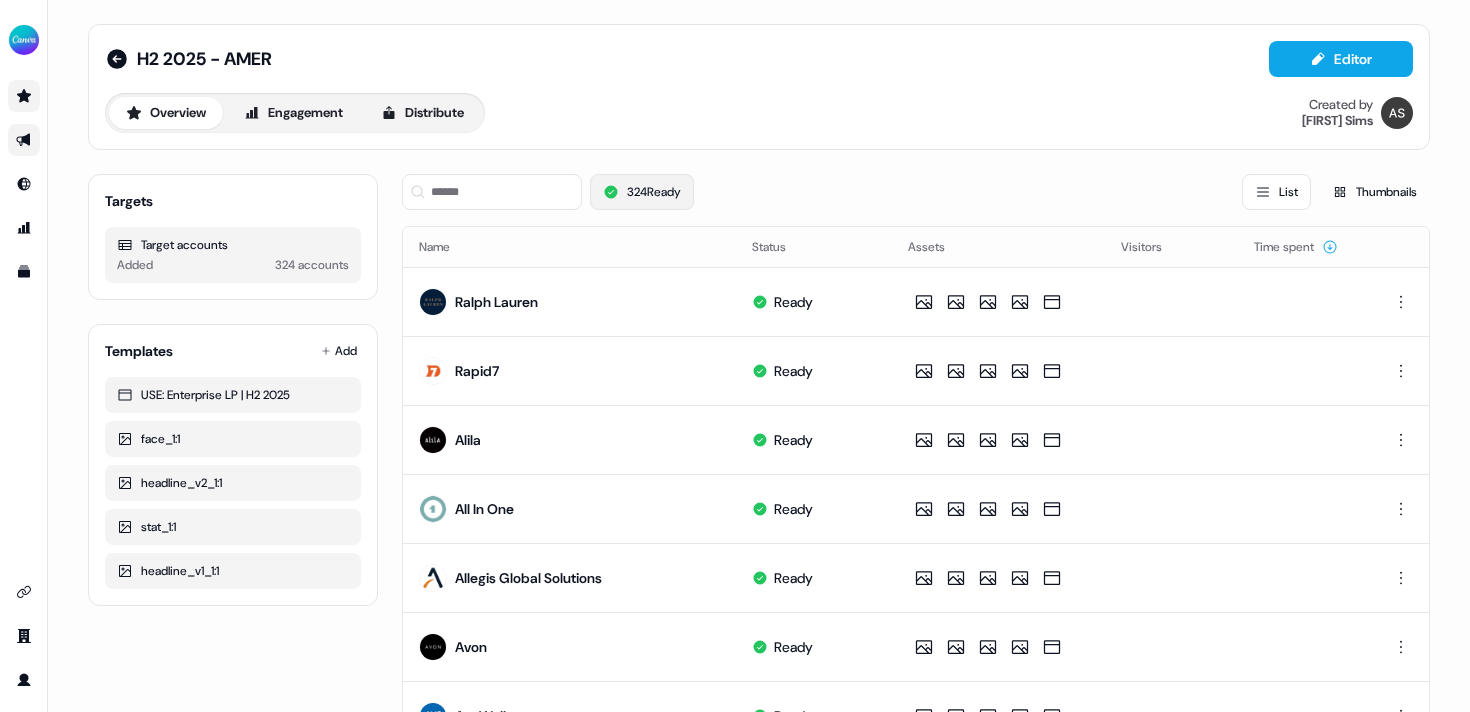 click on "324  Ready" at bounding box center (642, 192) 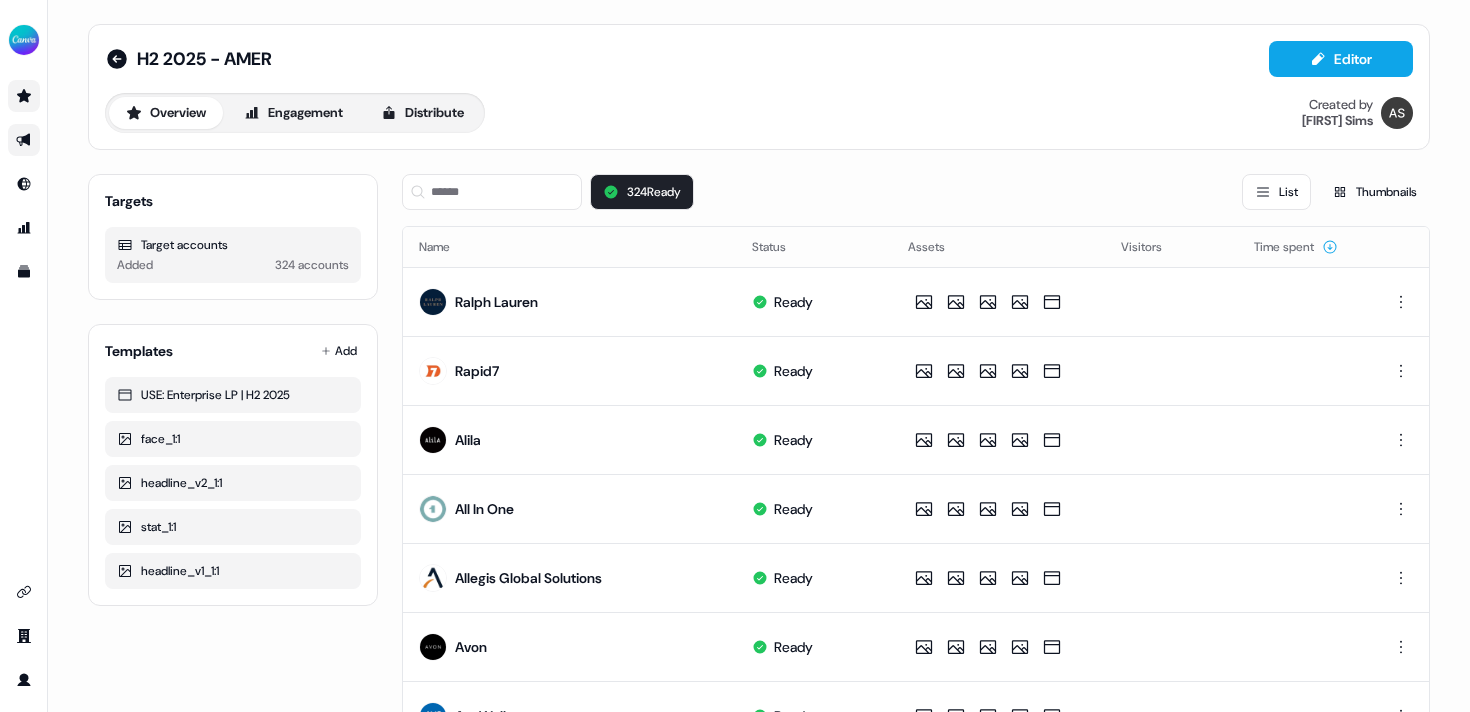 click on "324  Ready List Thumbnails" at bounding box center (916, 192) 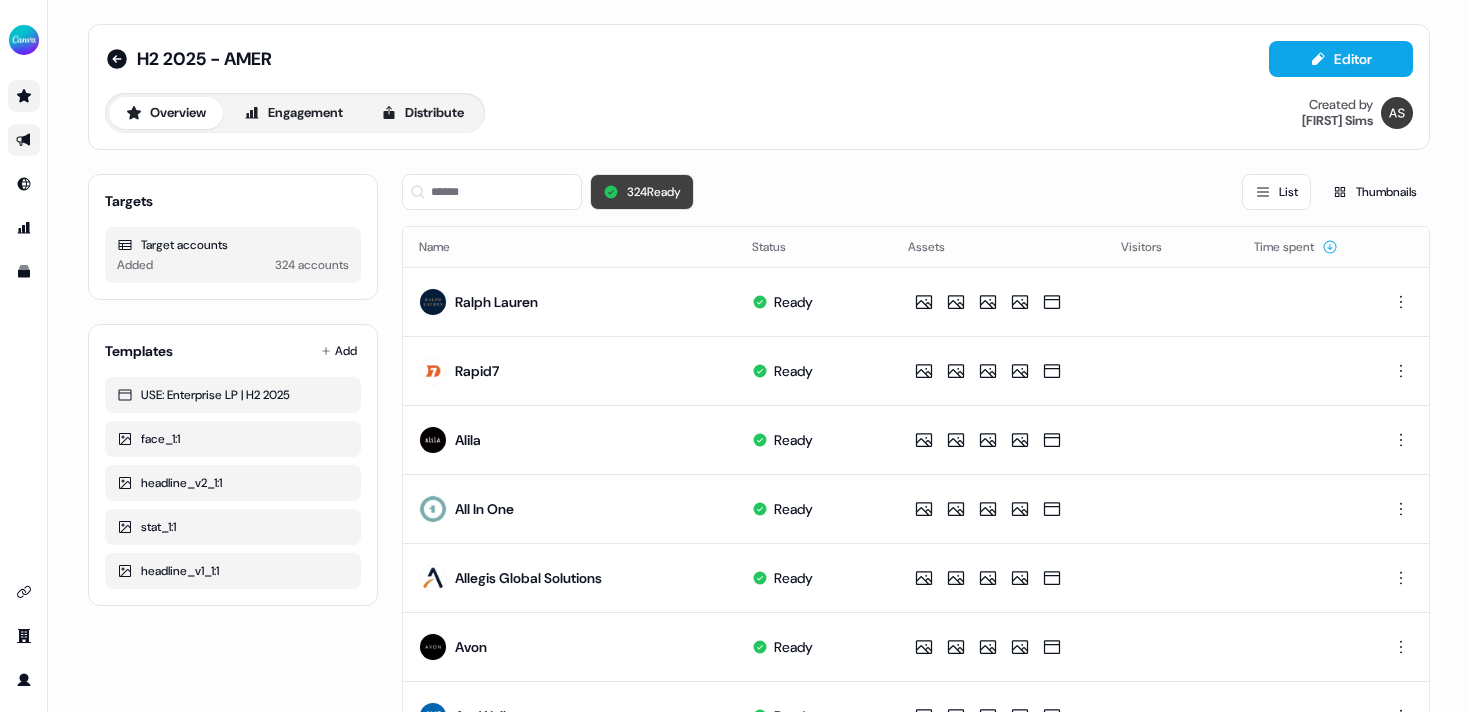 click on "324  Ready" at bounding box center [642, 192] 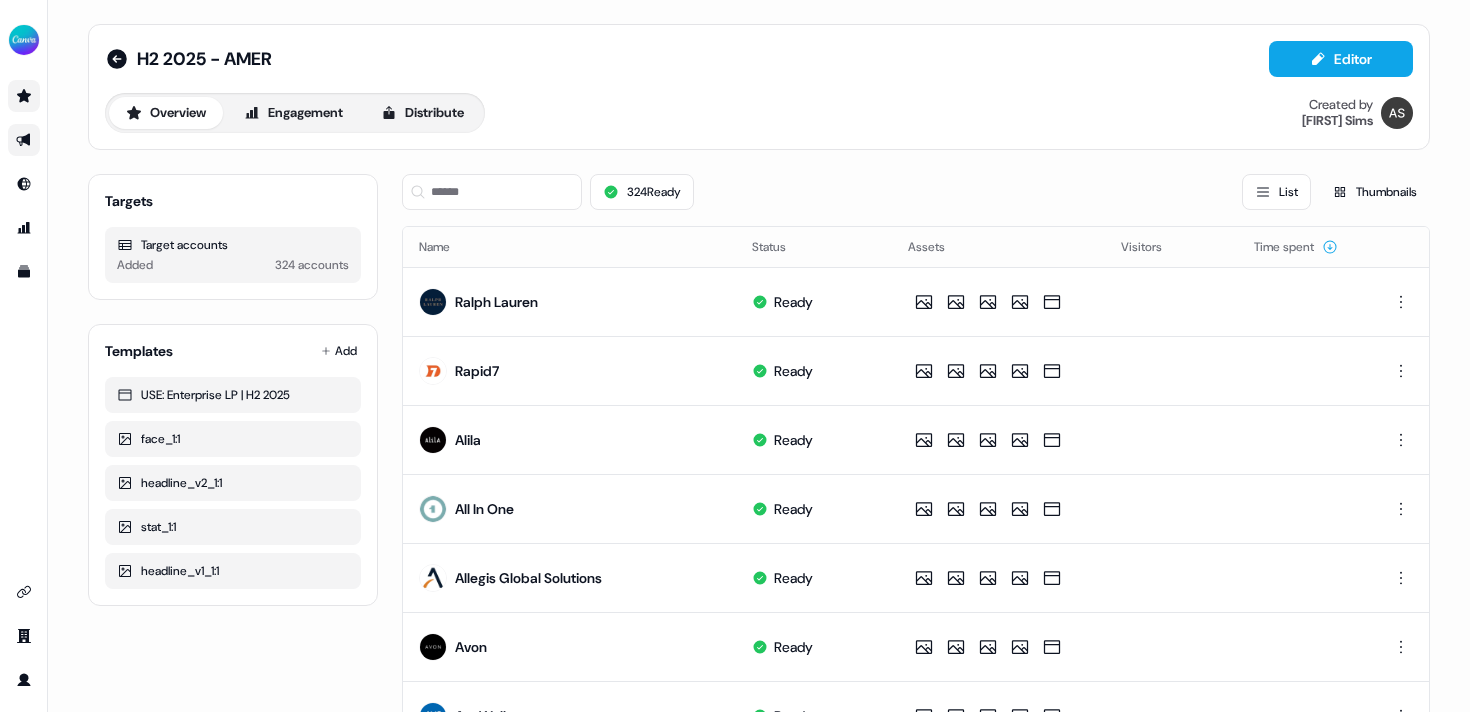 click on "324  Ready List Thumbnails" at bounding box center [916, 192] 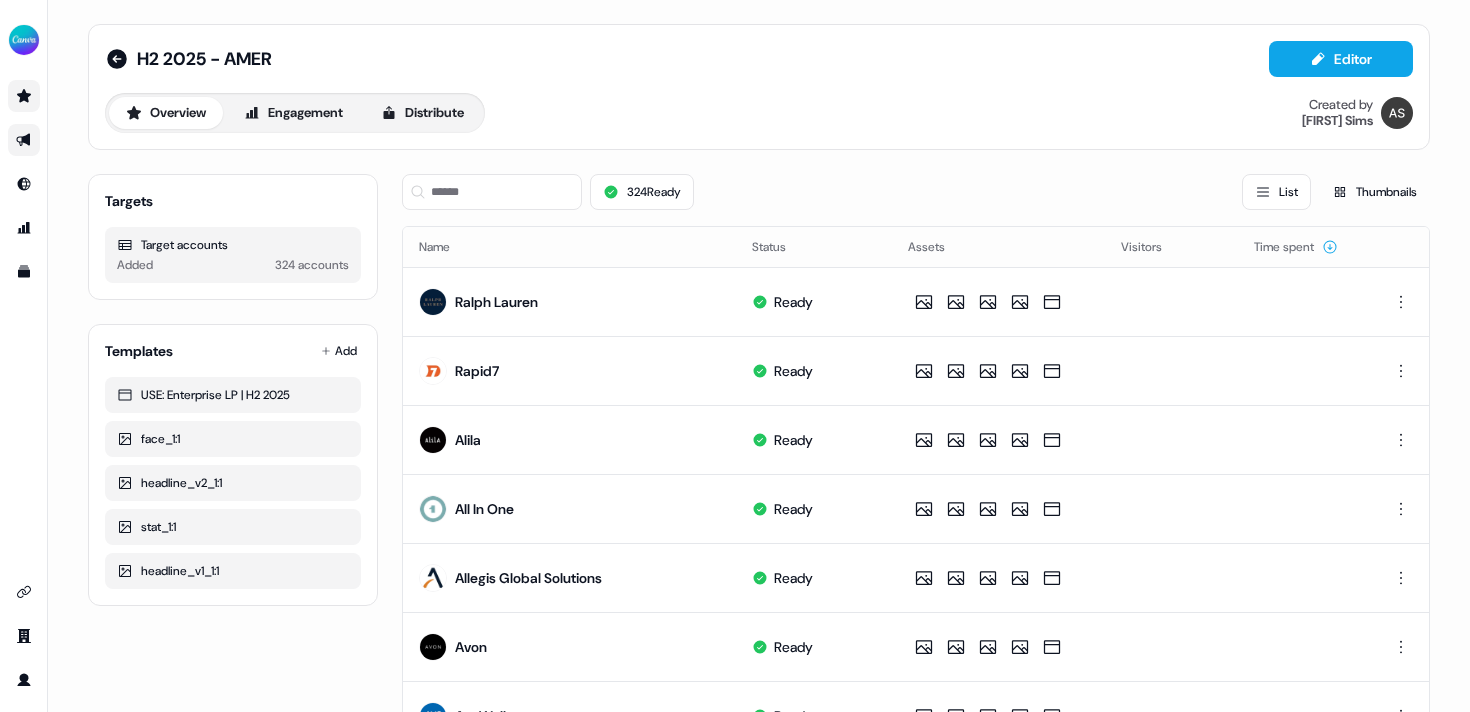 click on "List" at bounding box center [1276, 192] 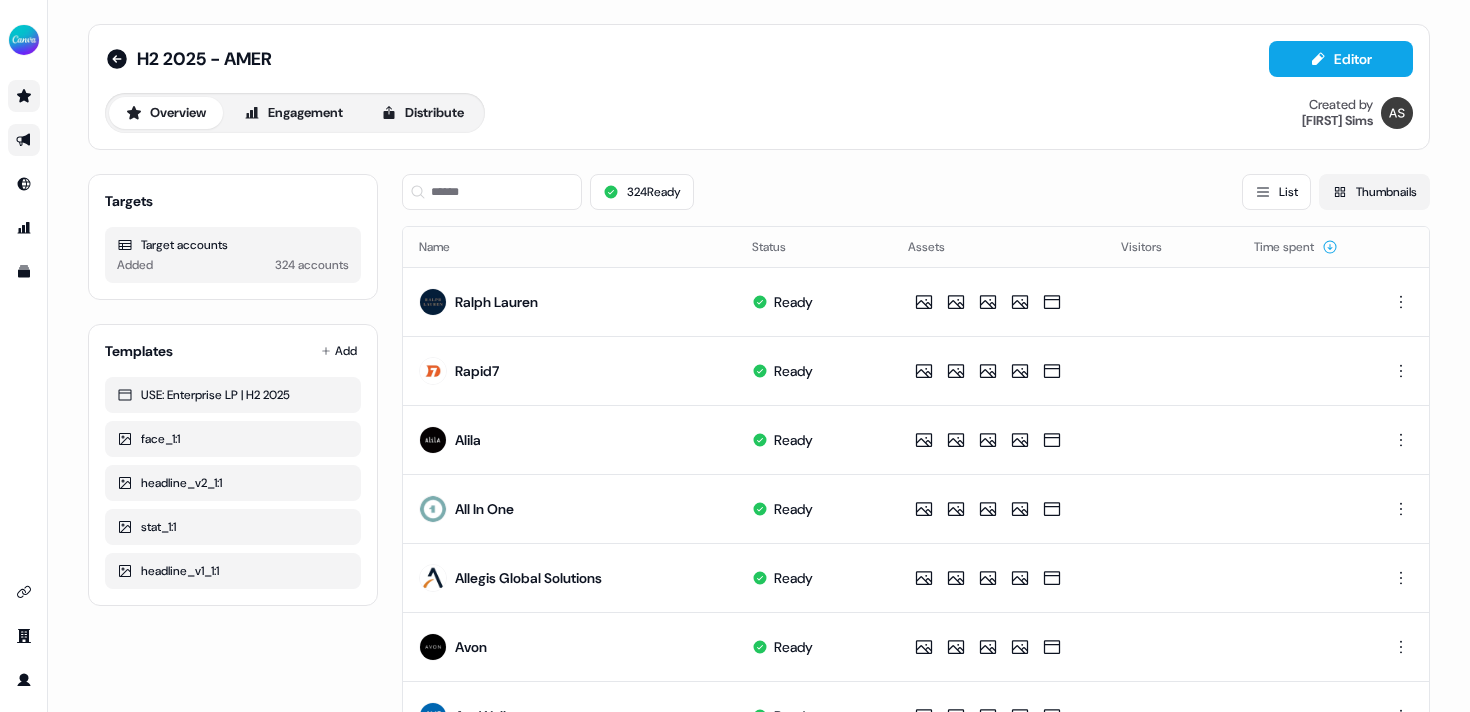 click on "Thumbnails" at bounding box center (1374, 192) 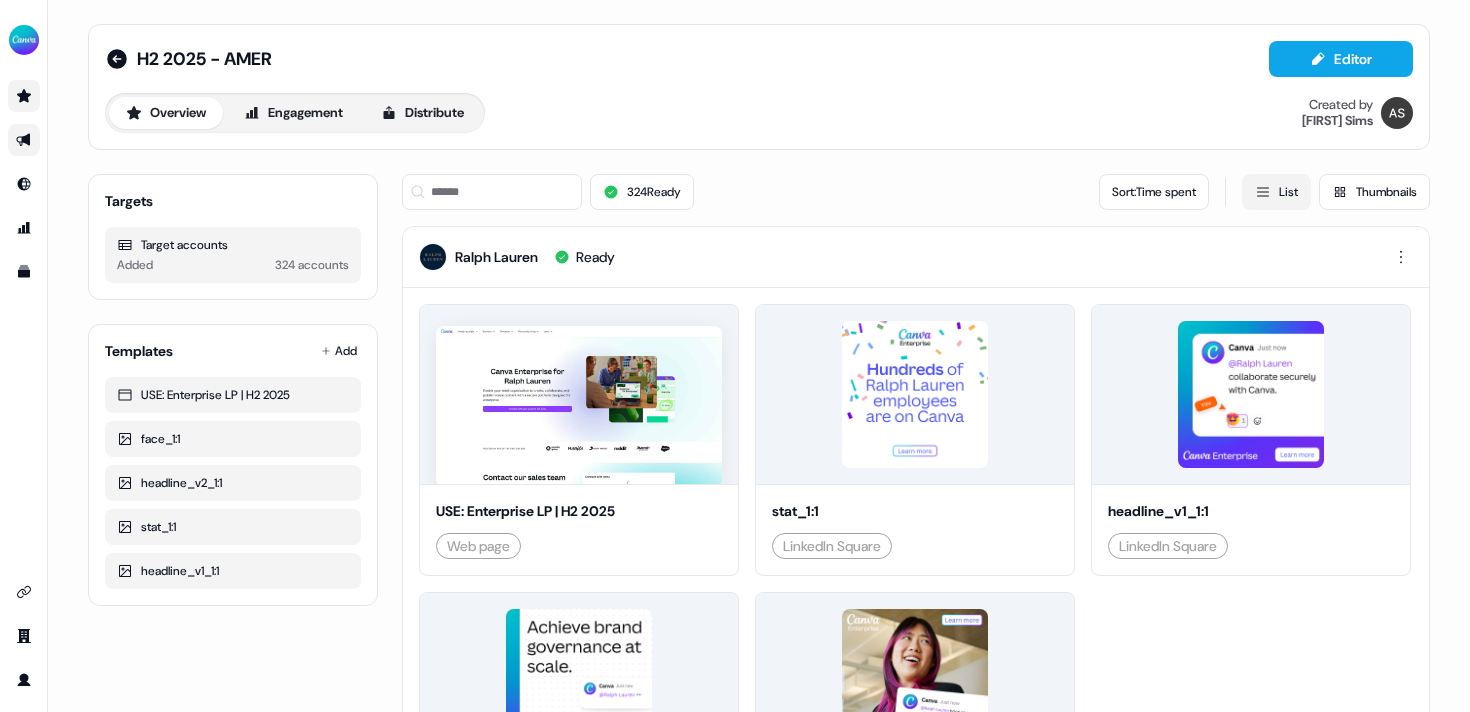 click on "List" at bounding box center [1276, 192] 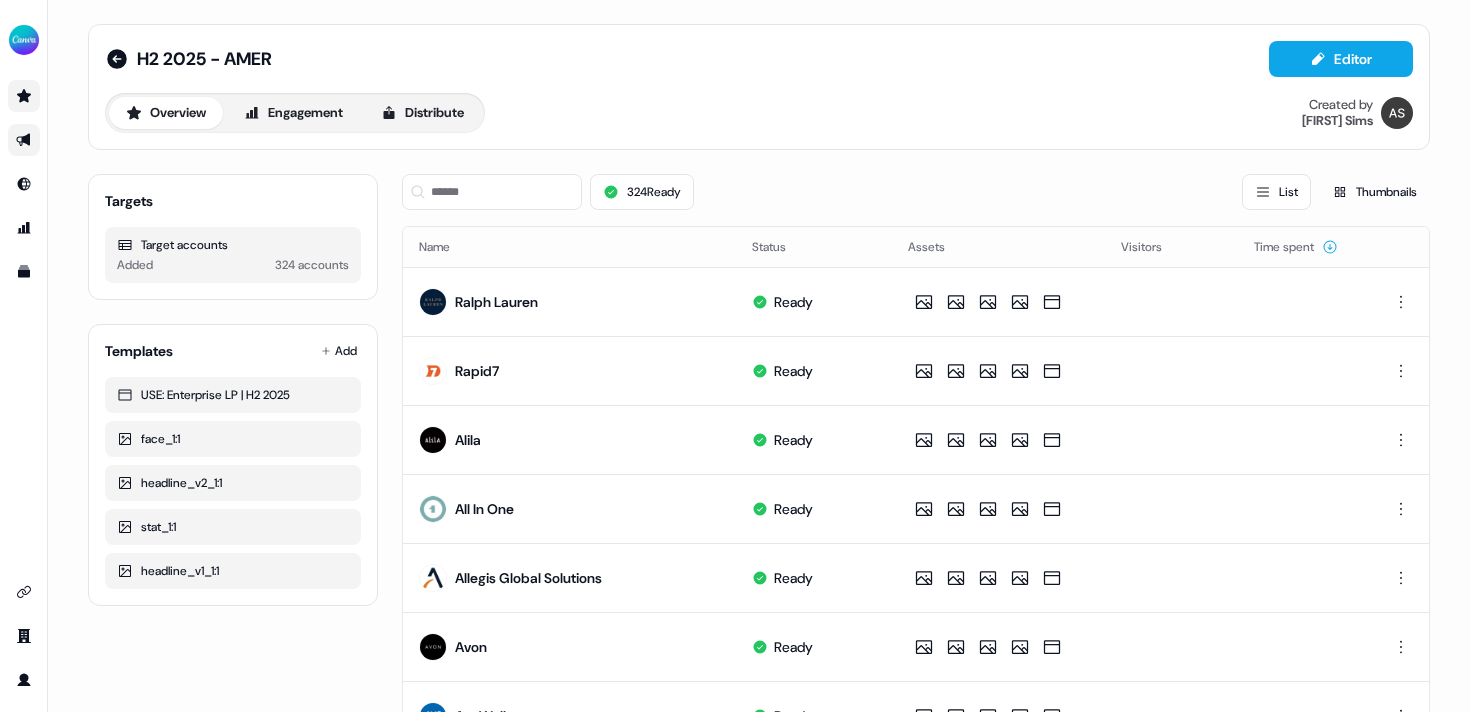 click on "324  Ready List Thumbnails" at bounding box center [916, 192] 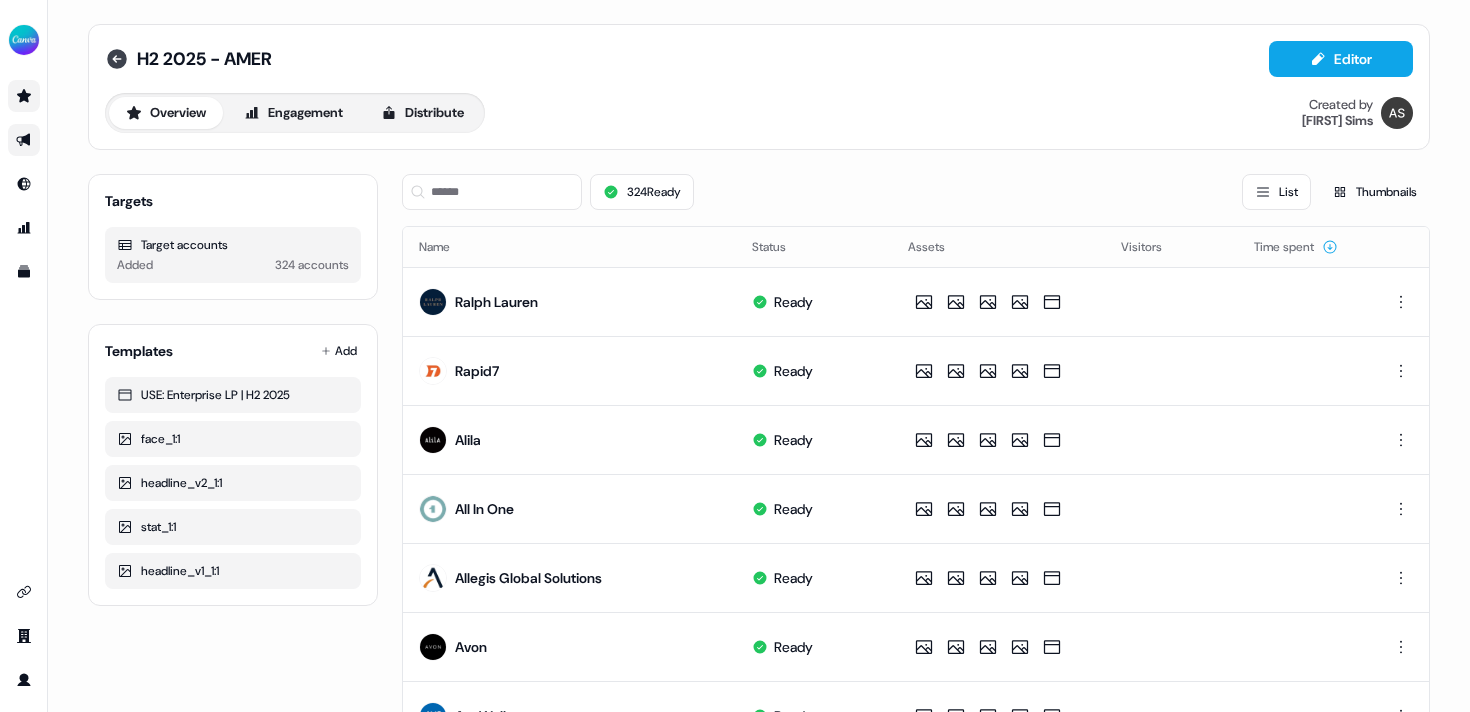 click 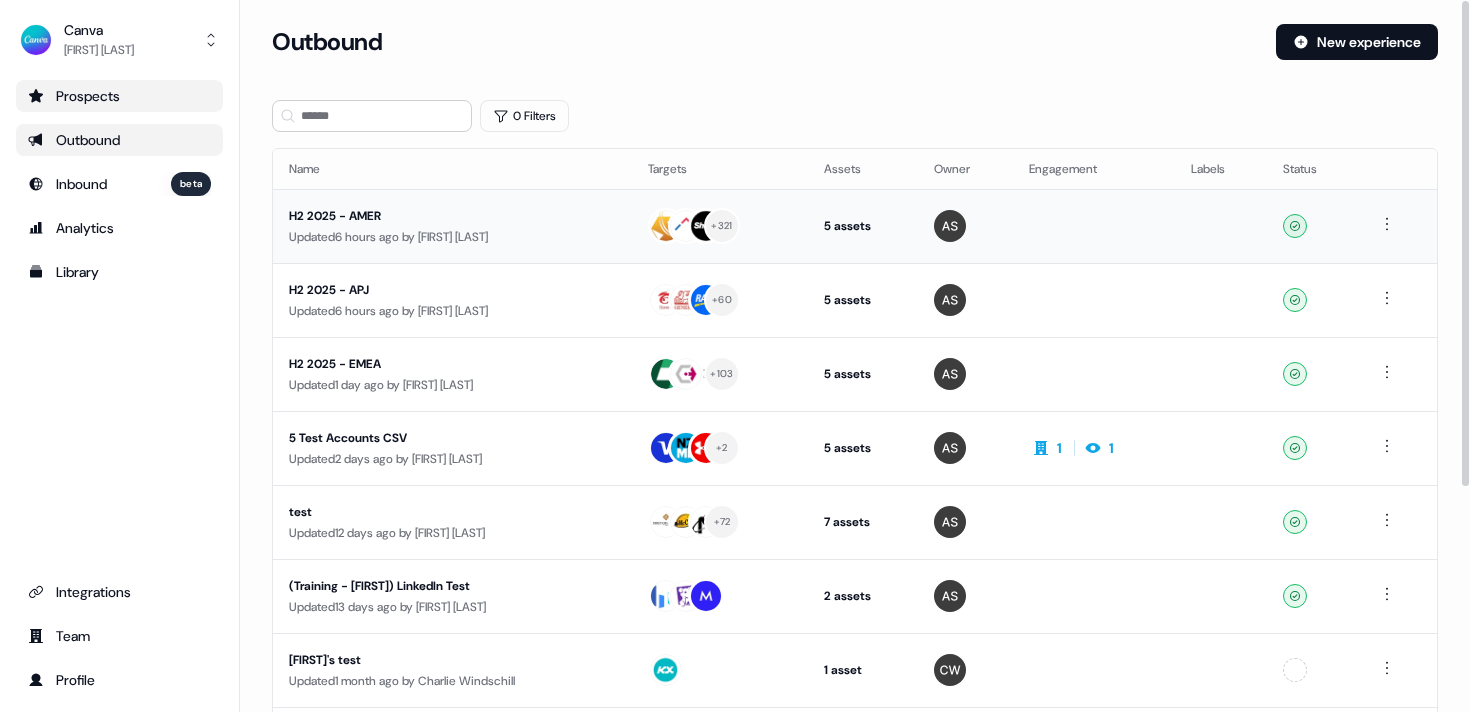 click on "Updated  [TIME]   by   [FIRST] [LAST]" at bounding box center [452, 237] 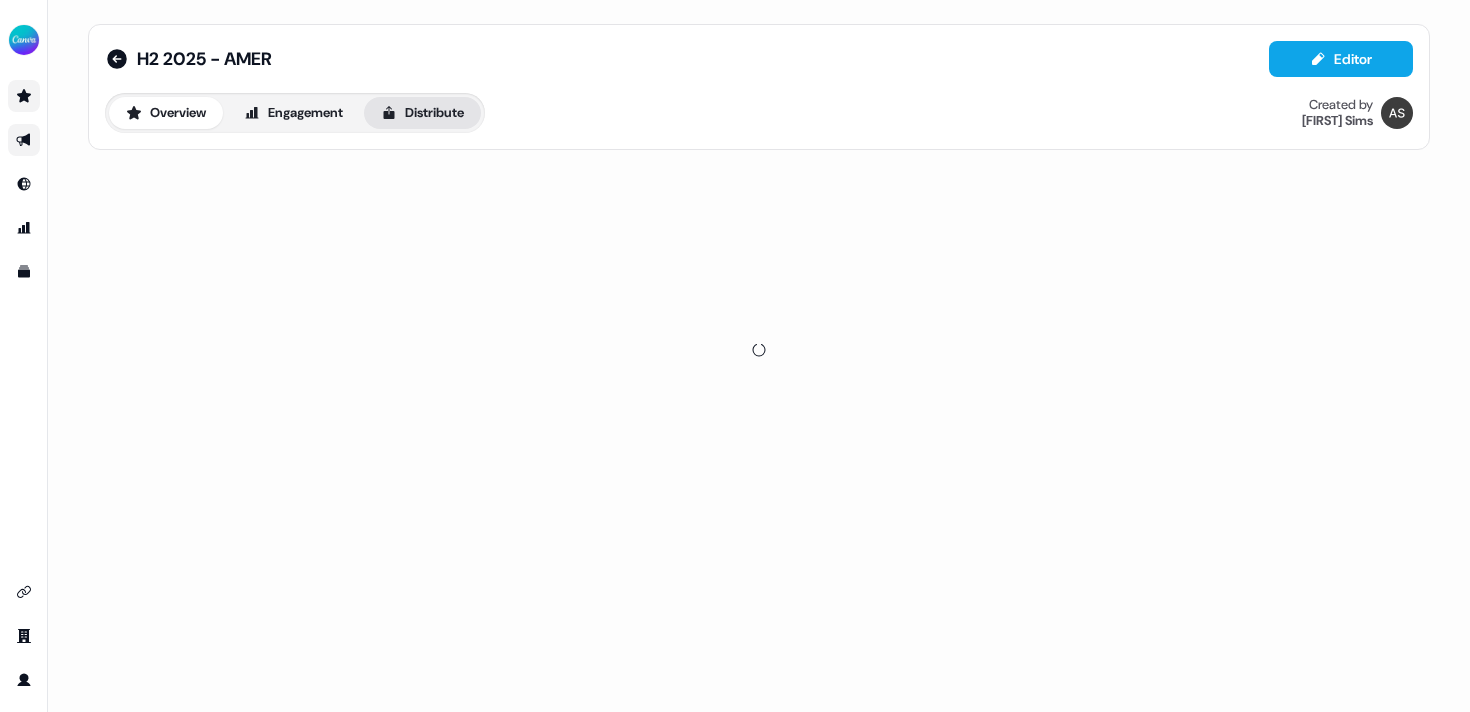 click on "Distribute" at bounding box center [422, 113] 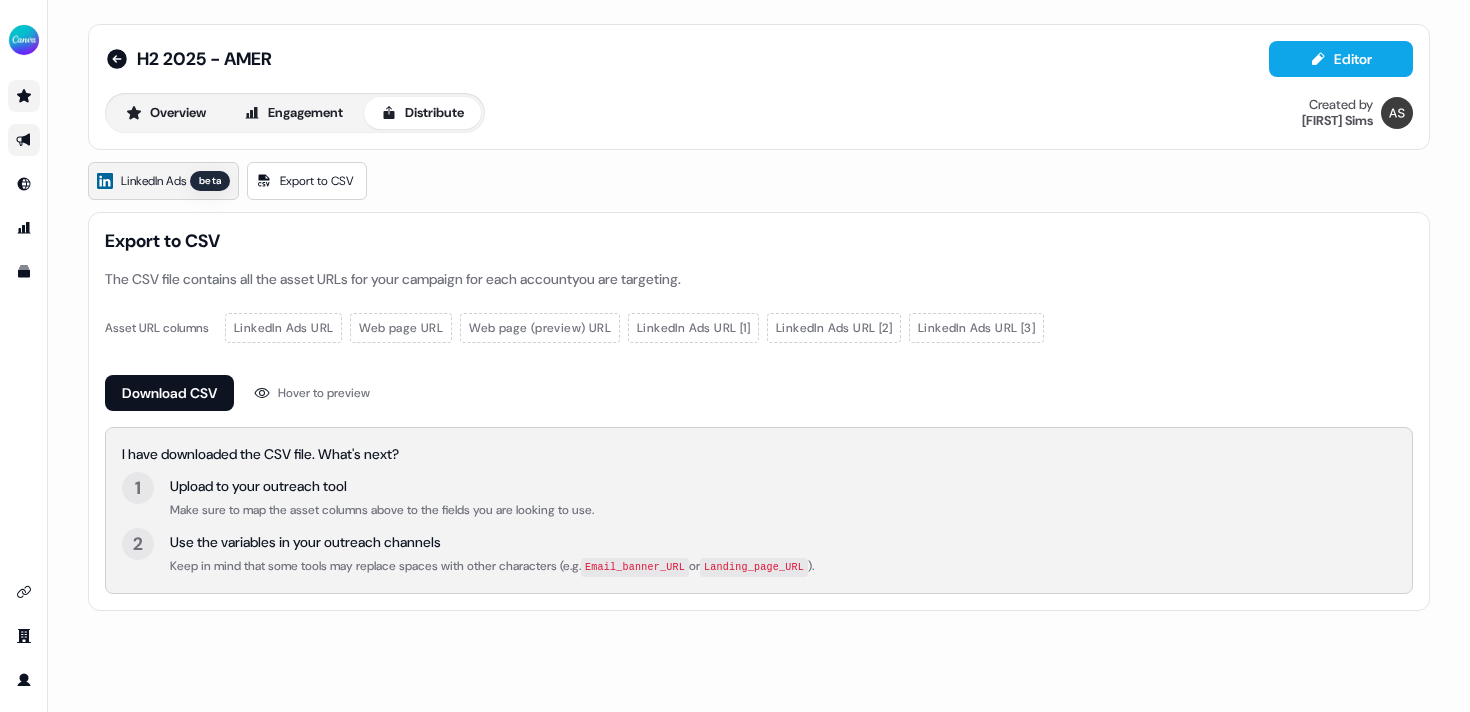 click on "LinkedIn Ads beta" at bounding box center [163, 181] 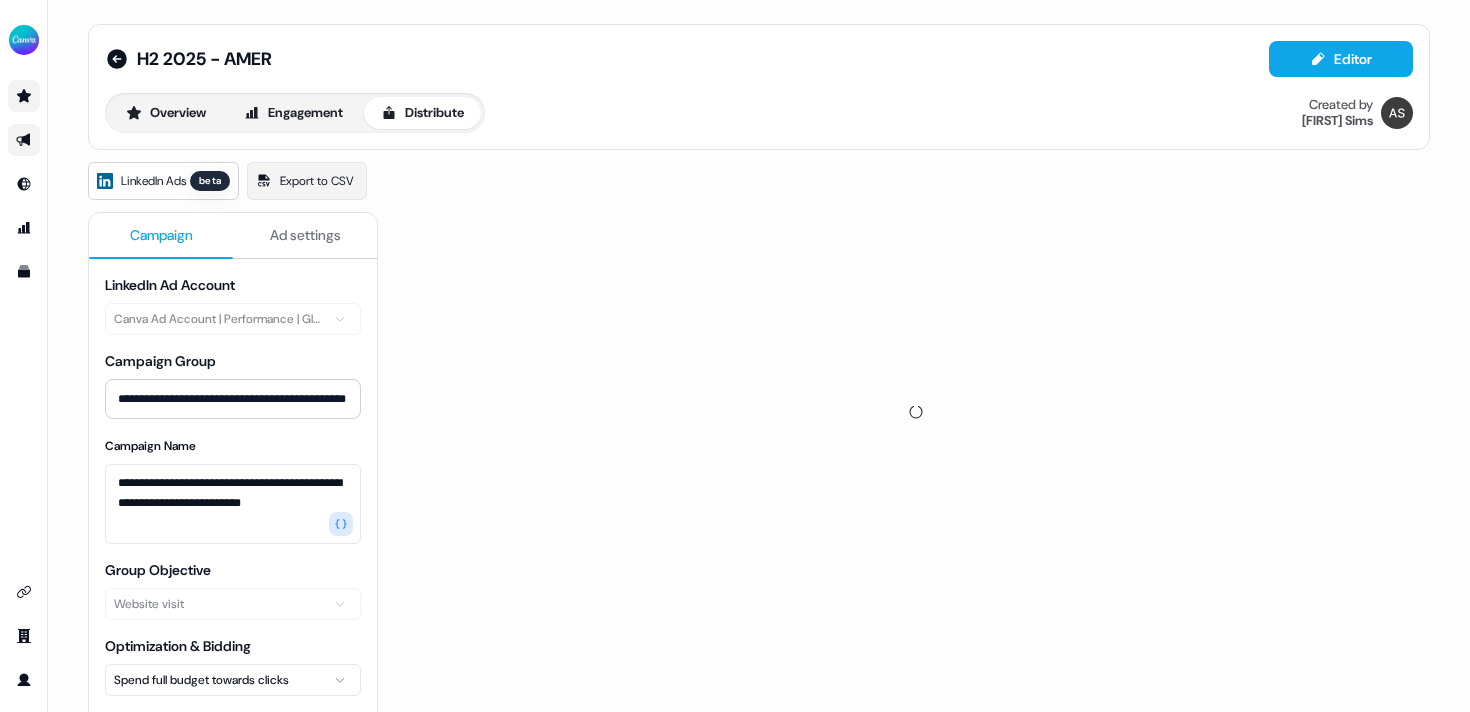 click on "Ad settings" at bounding box center [305, 235] 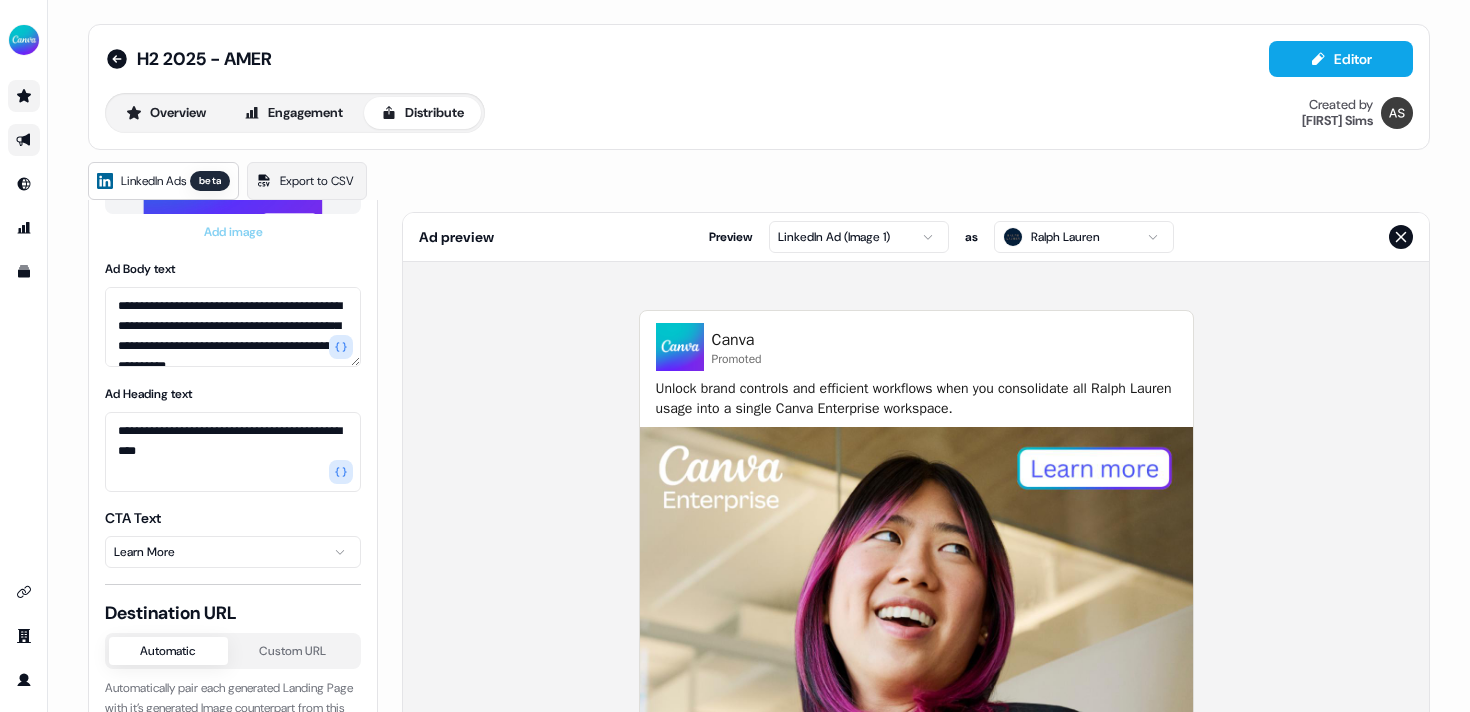 scroll, scrollTop: 1000, scrollLeft: 0, axis: vertical 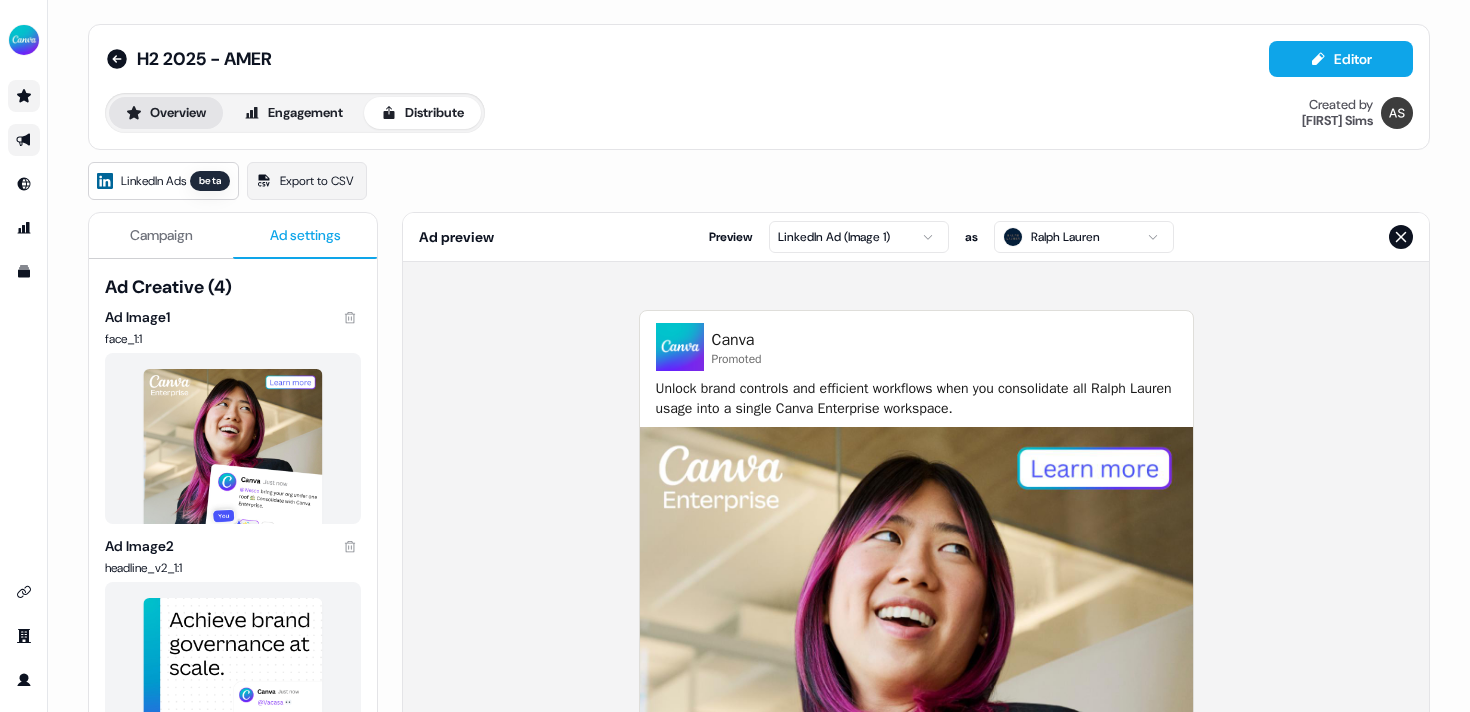 click on "Overview" at bounding box center [166, 113] 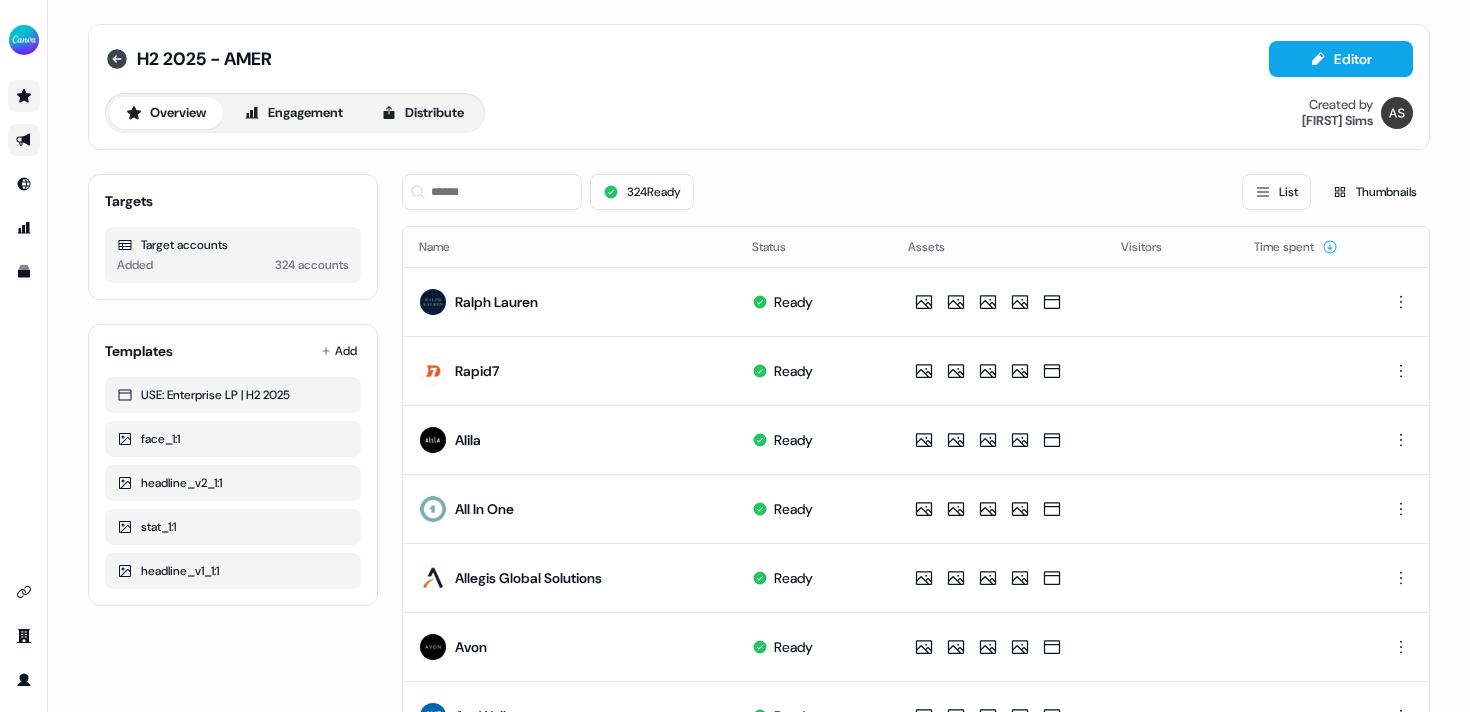 click 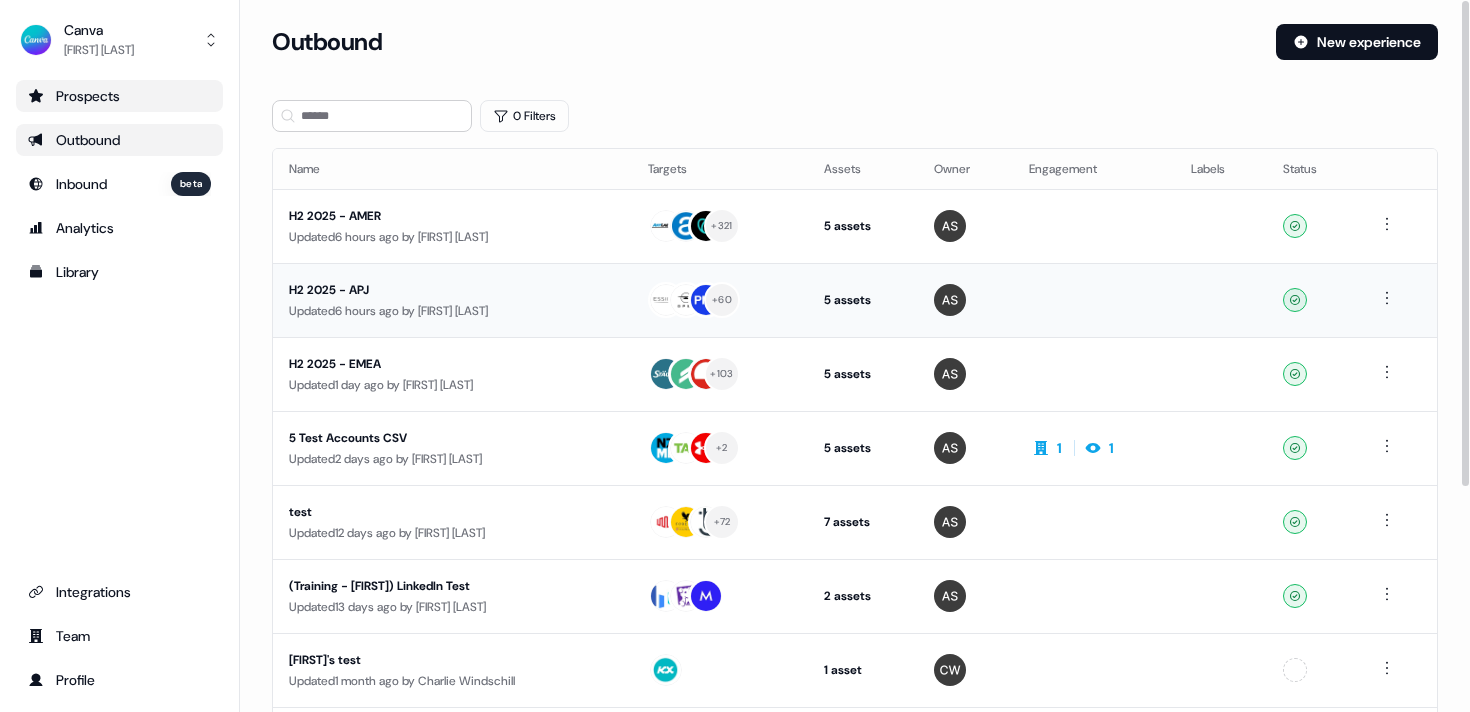 click on "H2 2025 - APJ" at bounding box center (452, 290) 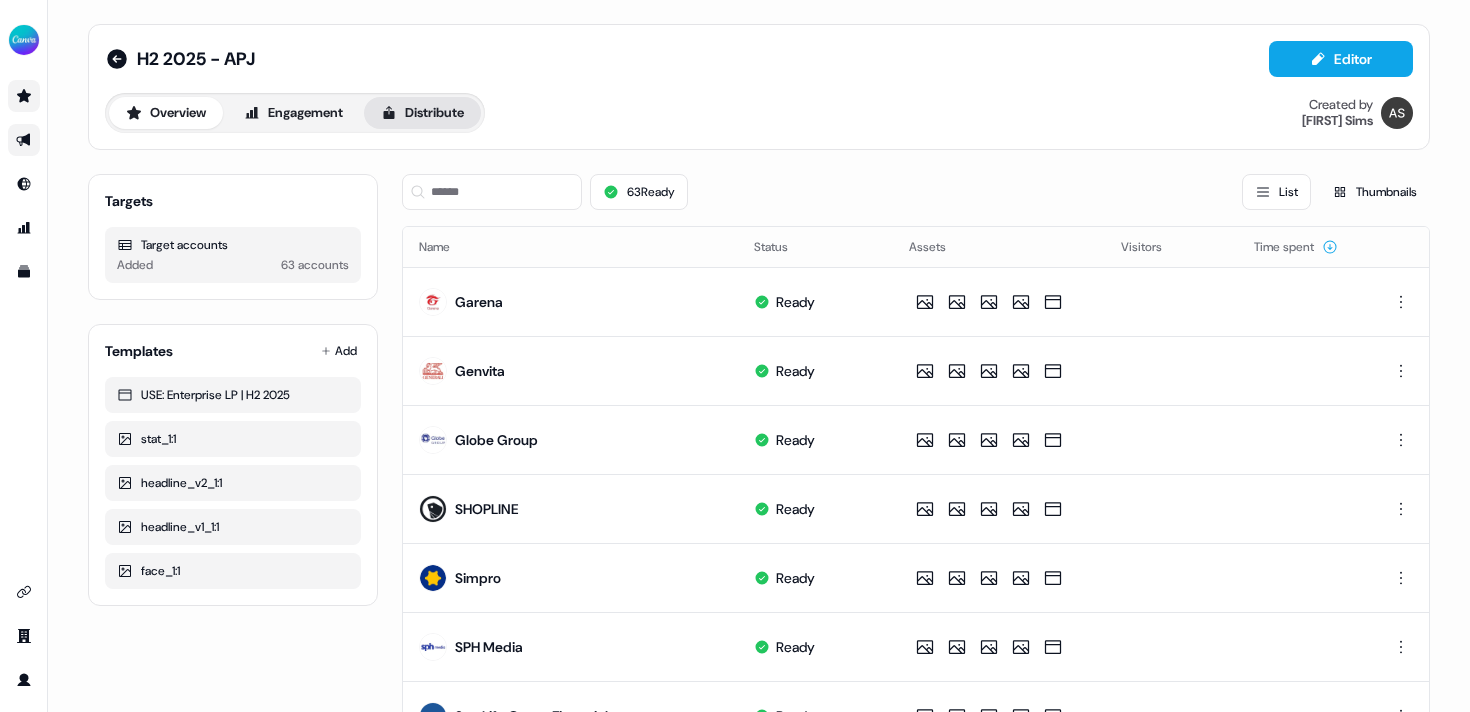 click on "Distribute" at bounding box center [422, 113] 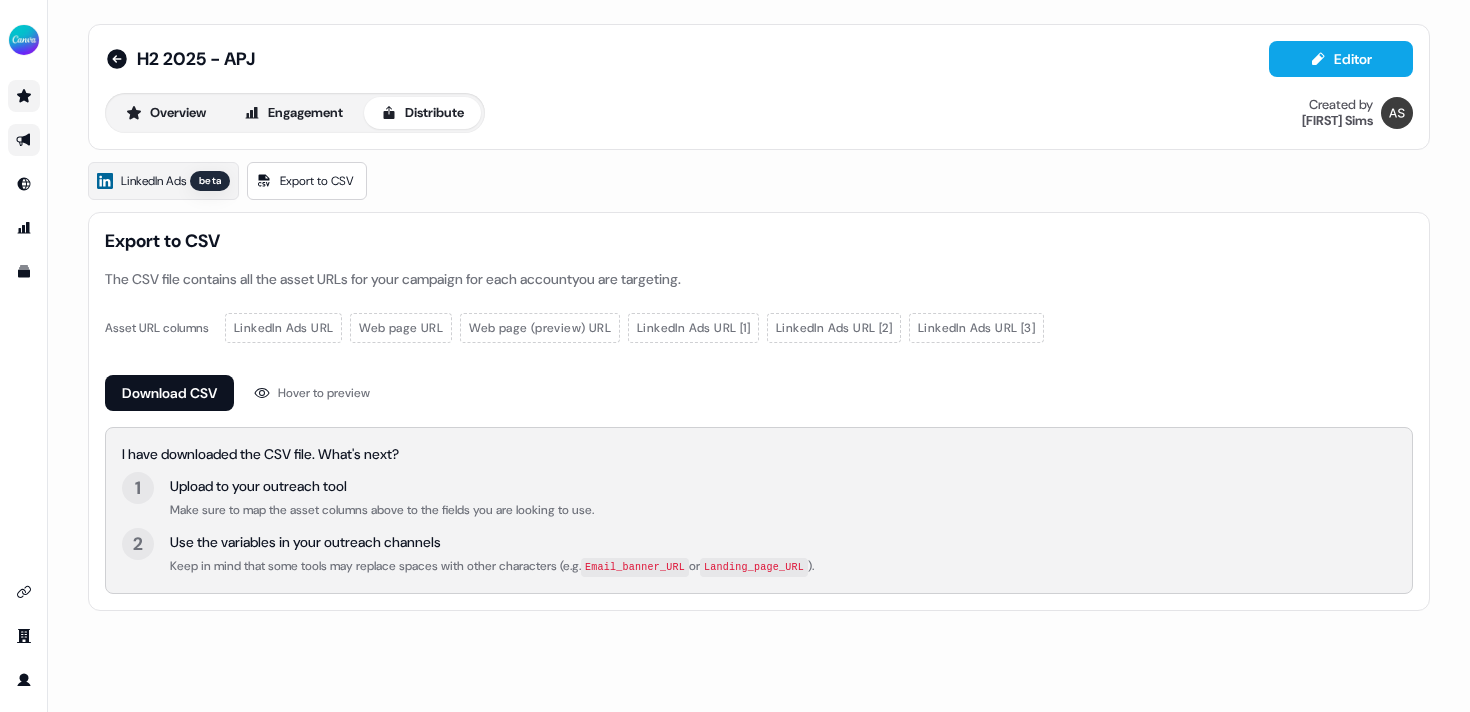 click on "LinkedIn Ads beta Export to CSV Export to CSV The CSV file contains all the asset URLs for your campaign for each   account  you are targeting. Asset URL columns LinkedIn Ads URL Web page URL Web page (preview) URL LinkedIn Ads URL [1] LinkedIn Ads URL [2] LinkedIn Ads URL [3] Download CSV Hover to preview I have downloaded the CSV file. What's next? 1 Upload to your outreach tool Make sure to map the asset columns above to the fields you are looking to use. 2 Use the variables in your outreach channels Keep in mind that some tools may replace spaces with other characters (e.g.  Email_banner_URL  or  Landing_page_URL )." at bounding box center (759, 386) 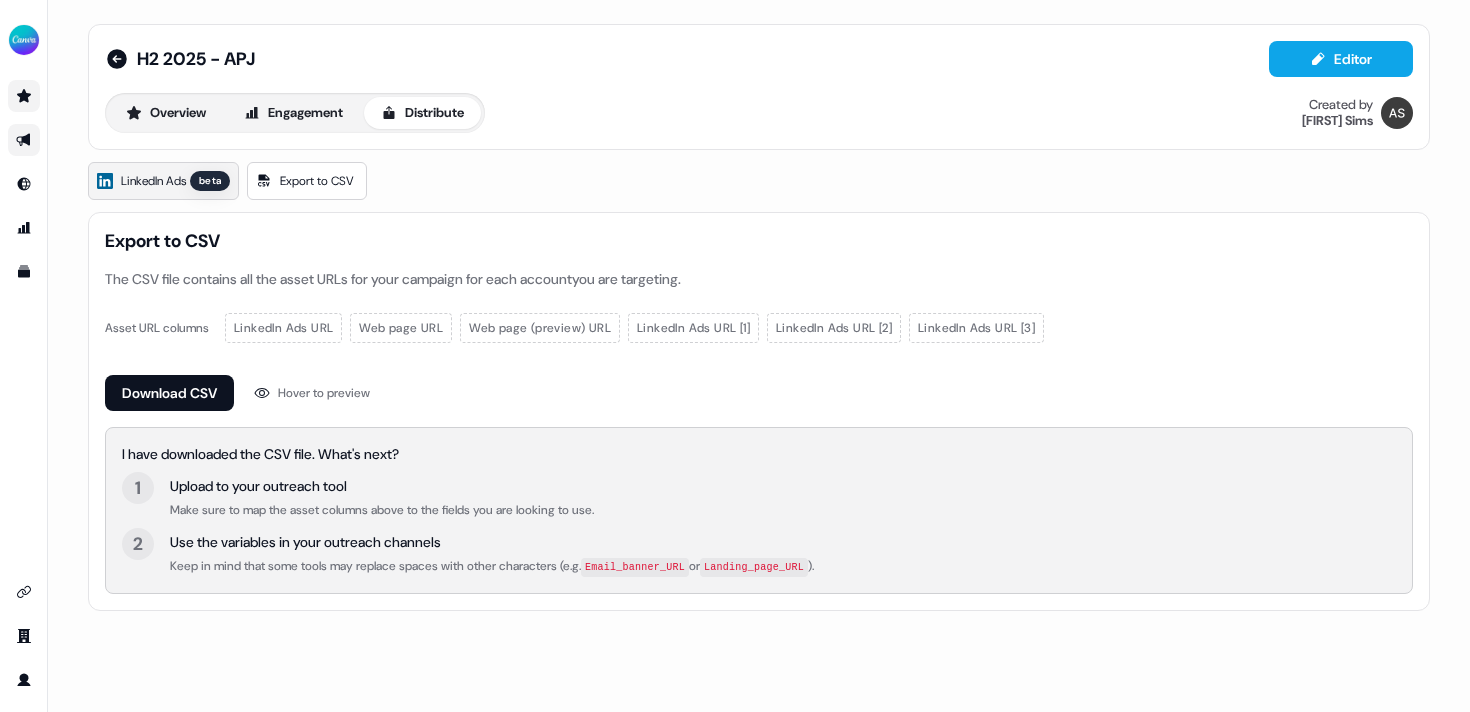 click on "LinkedIn Ads" at bounding box center (153, 181) 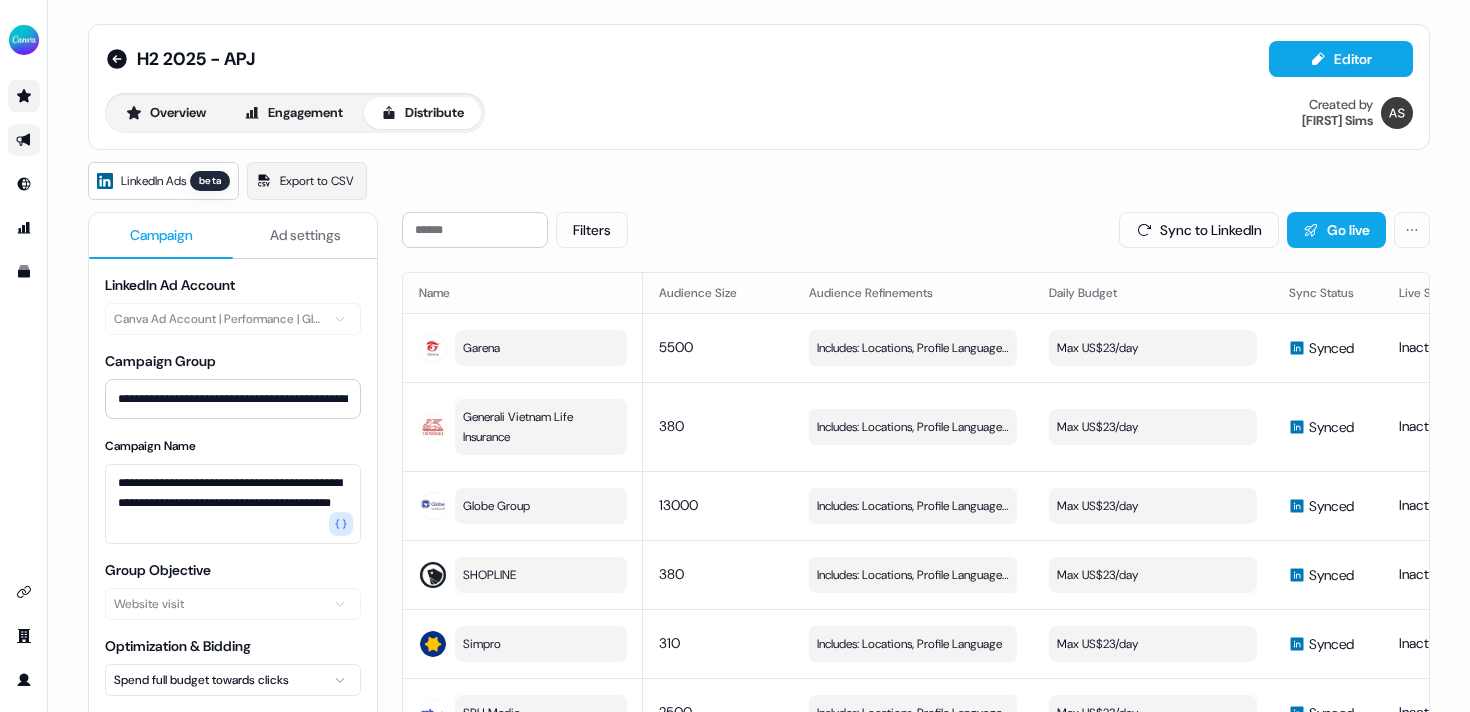 click on "Ad settings" at bounding box center [305, 235] 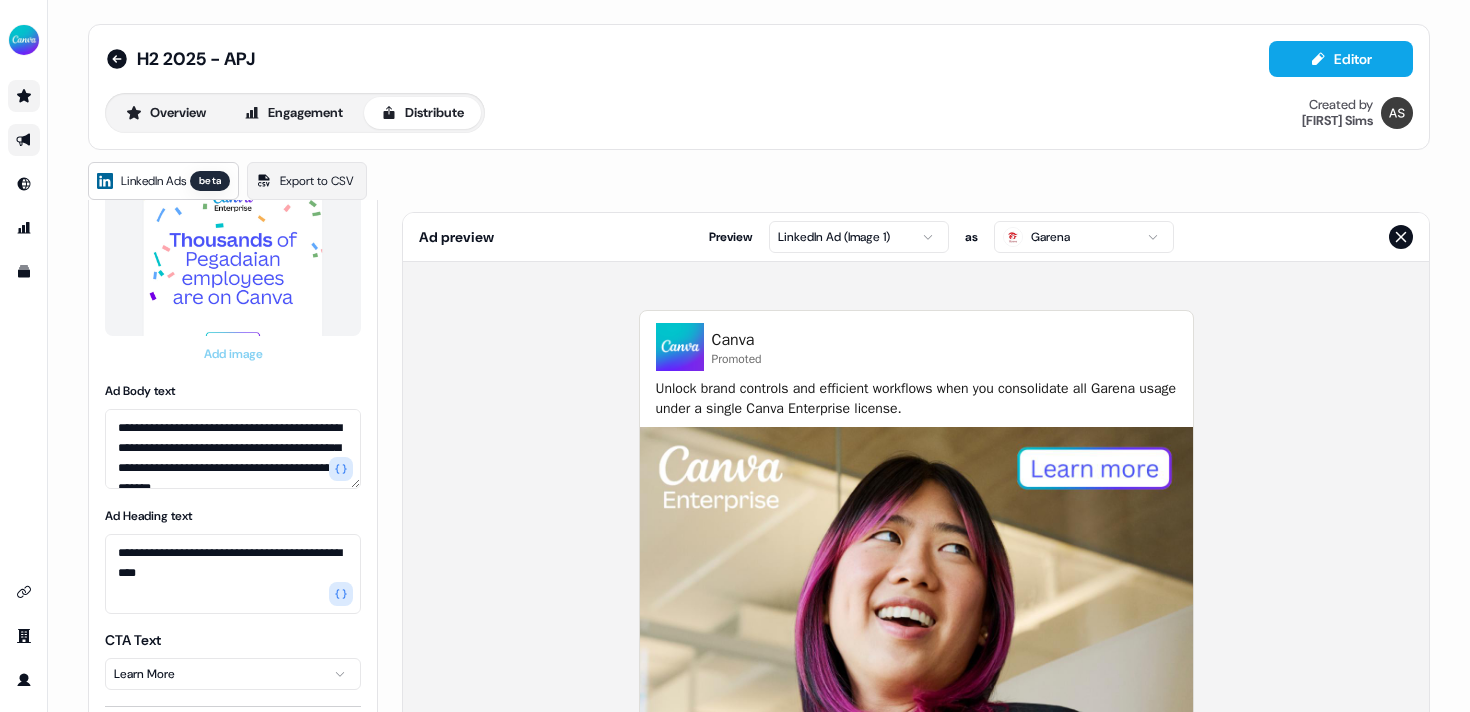 scroll, scrollTop: 876, scrollLeft: 0, axis: vertical 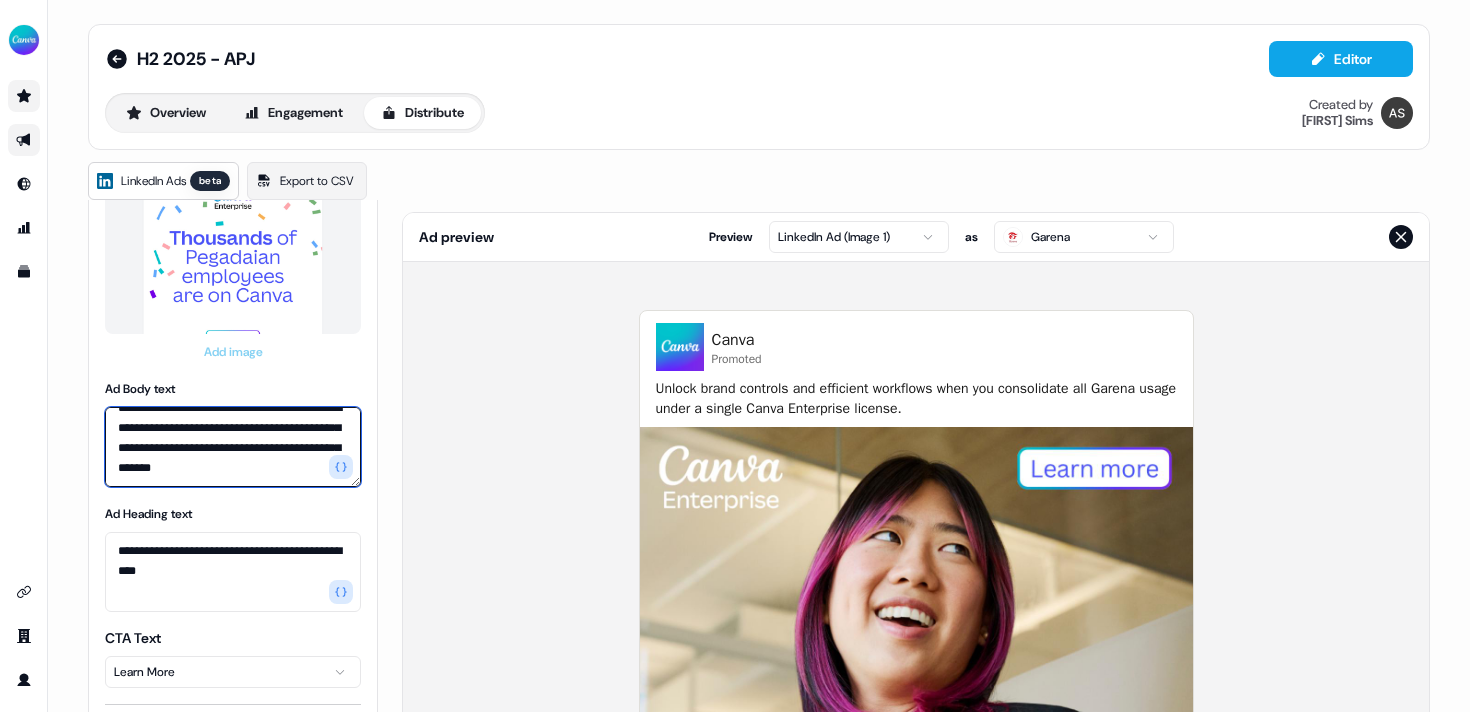 click on "**********" at bounding box center (233, 447) 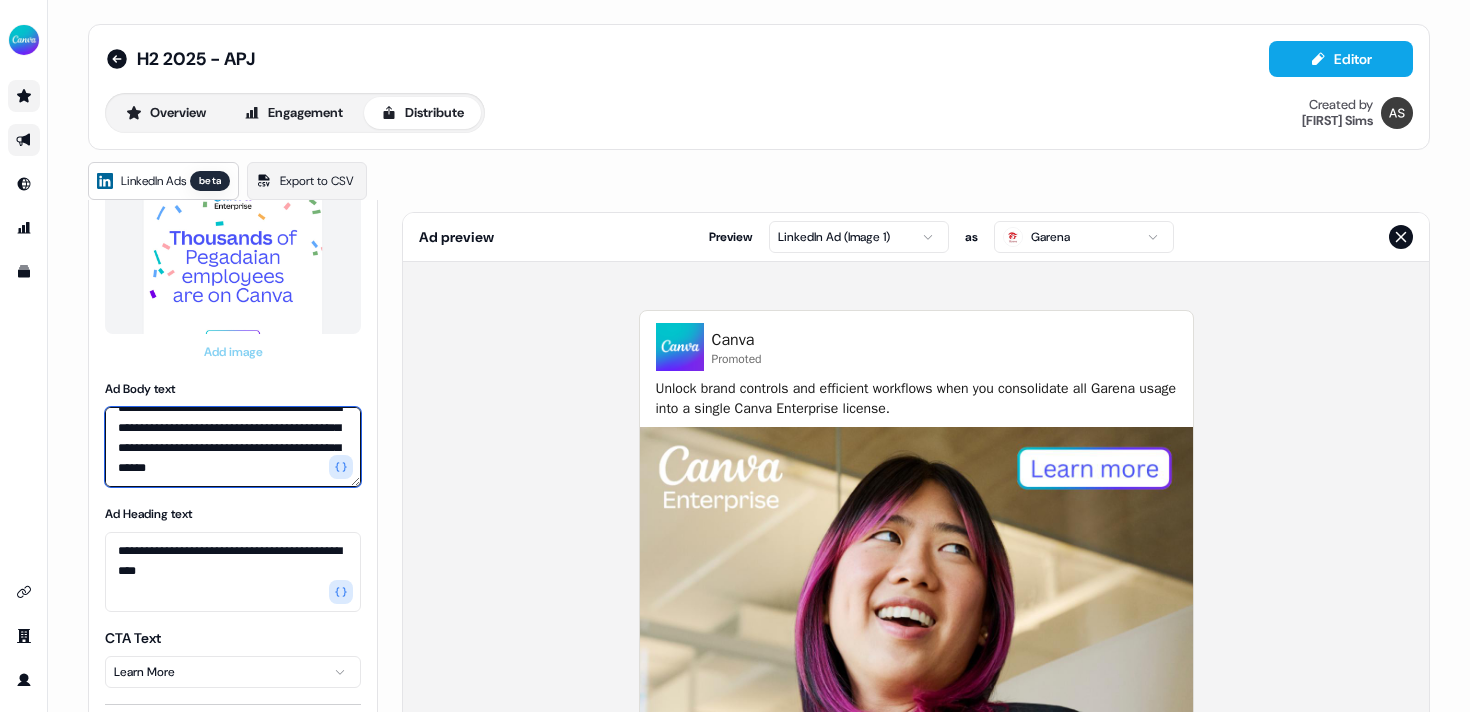 click on "**********" at bounding box center [233, 447] 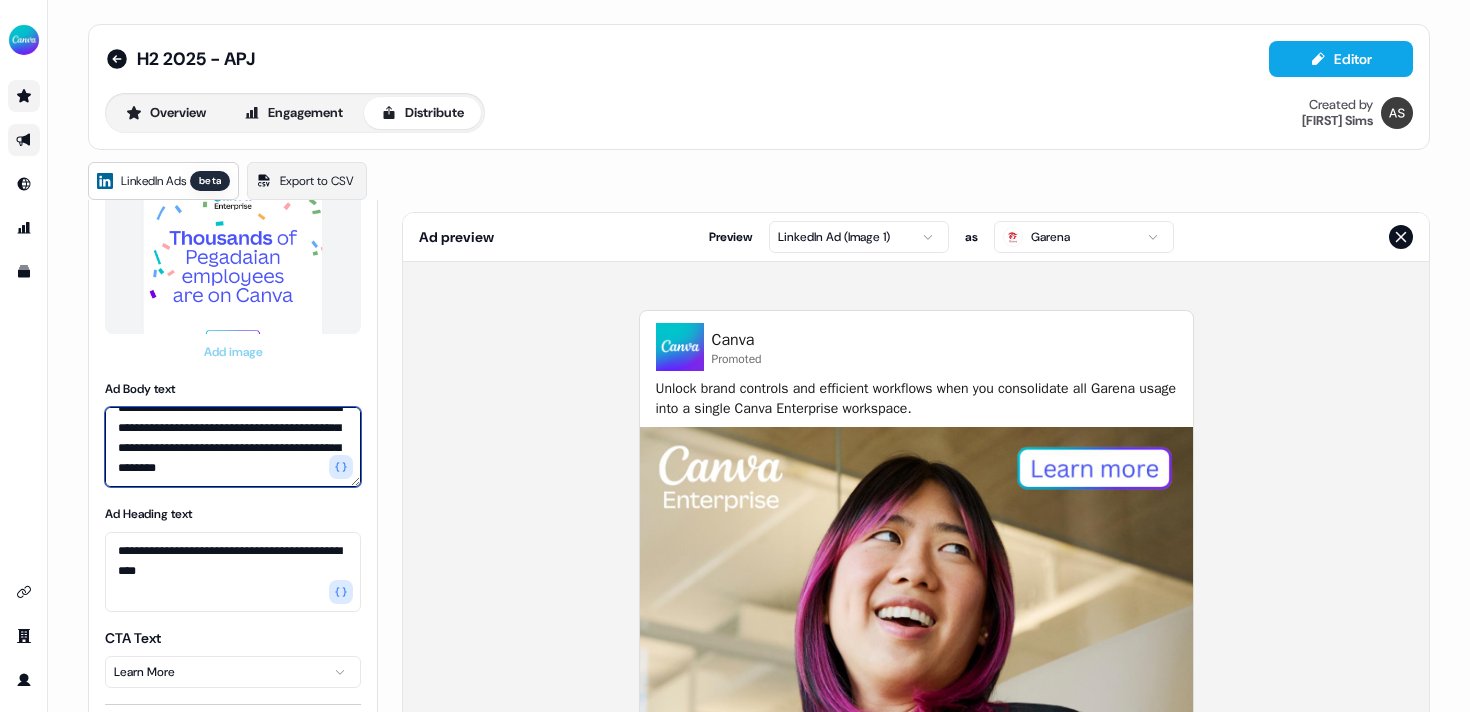 scroll, scrollTop: 0, scrollLeft: 0, axis: both 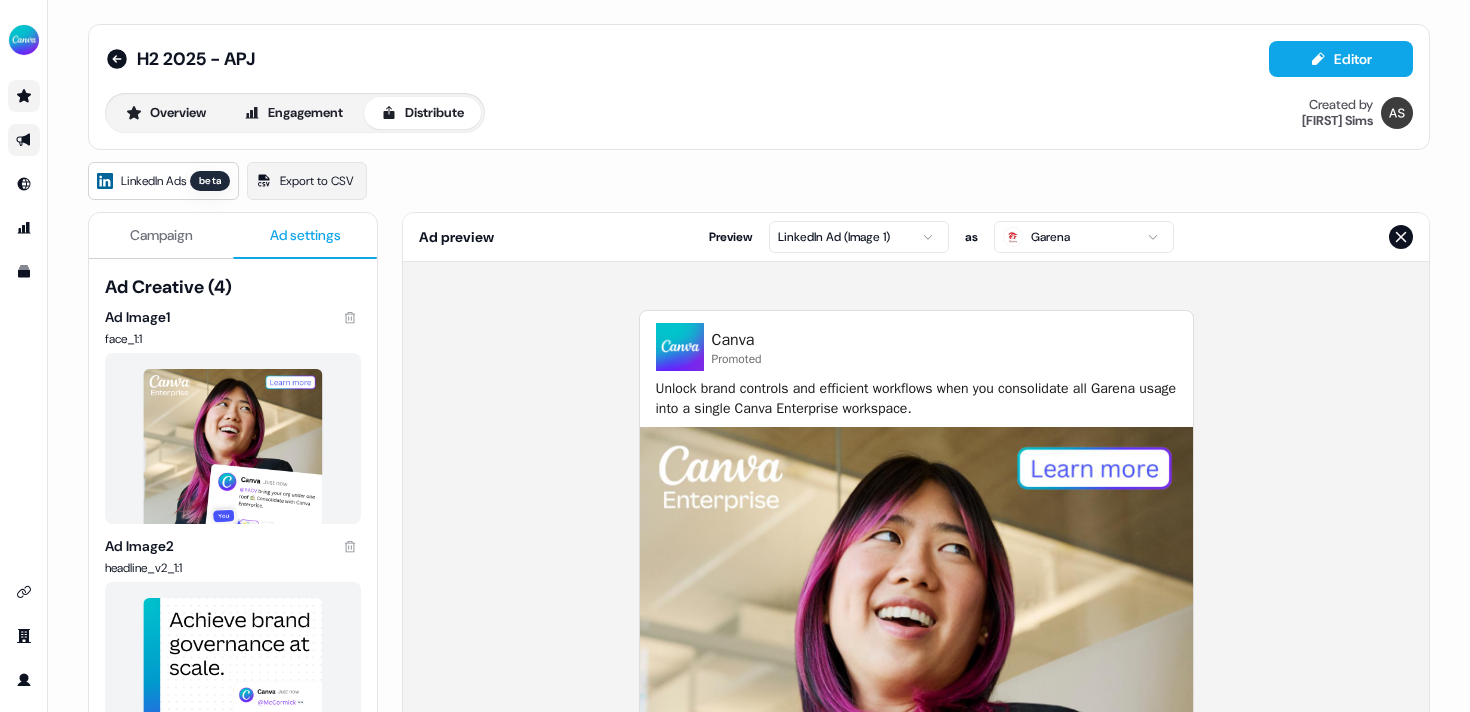 type on "**********" 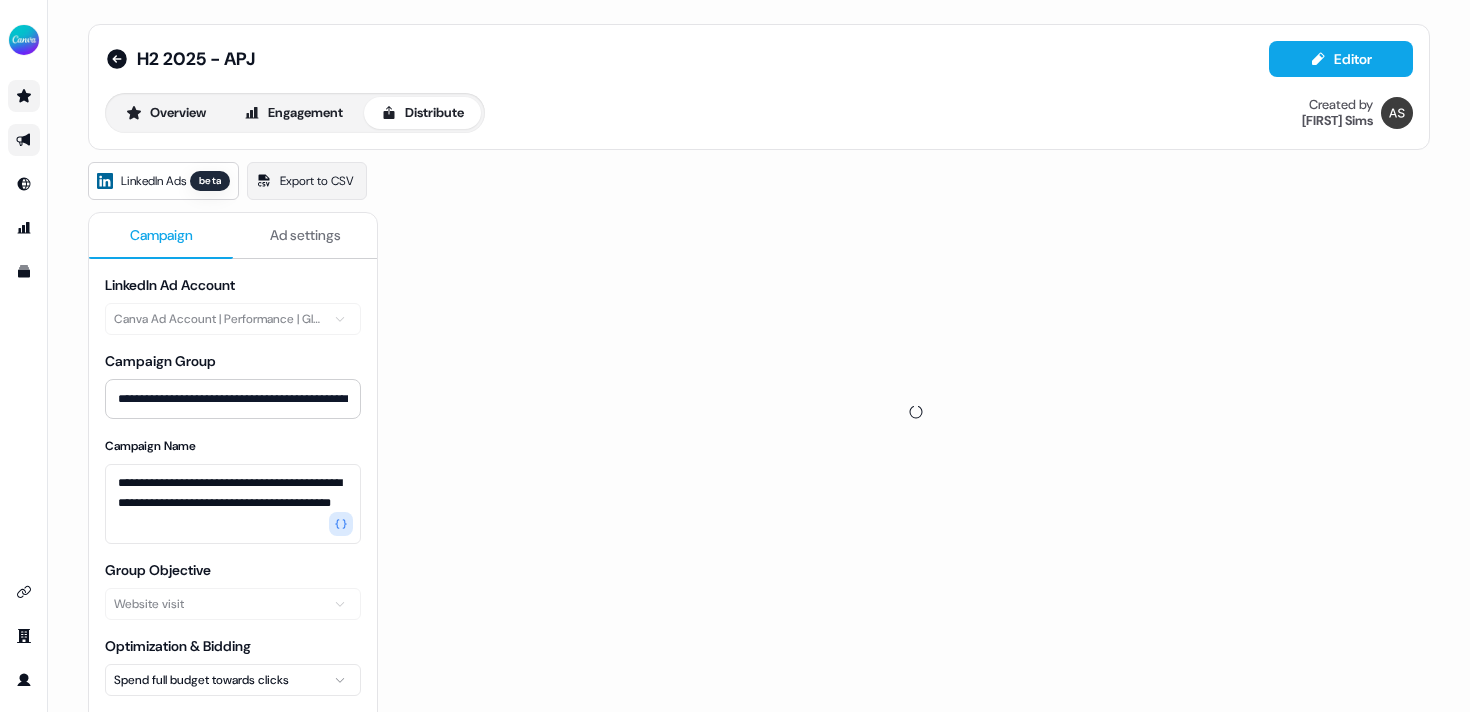 click on "Campaign" at bounding box center (161, 235) 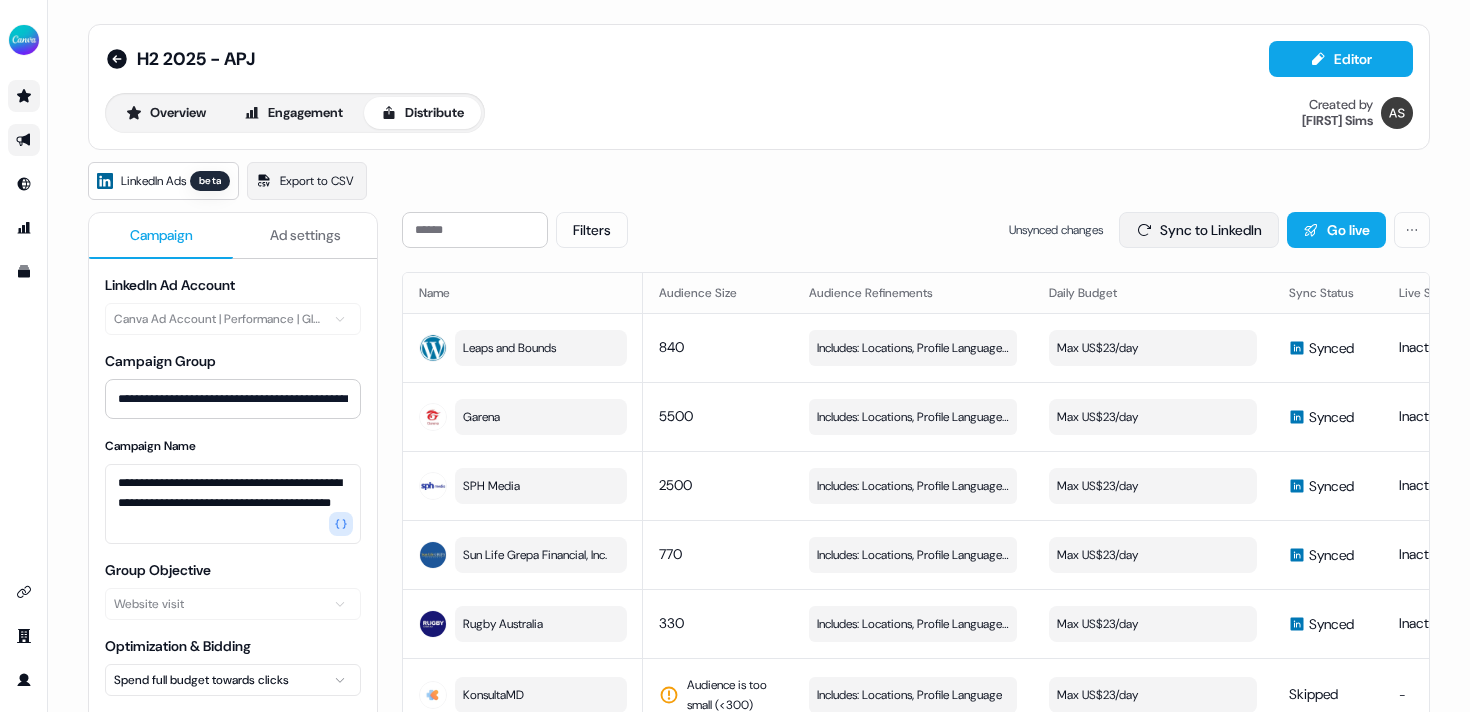 click on "Sync to LinkedIn" at bounding box center [1199, 230] 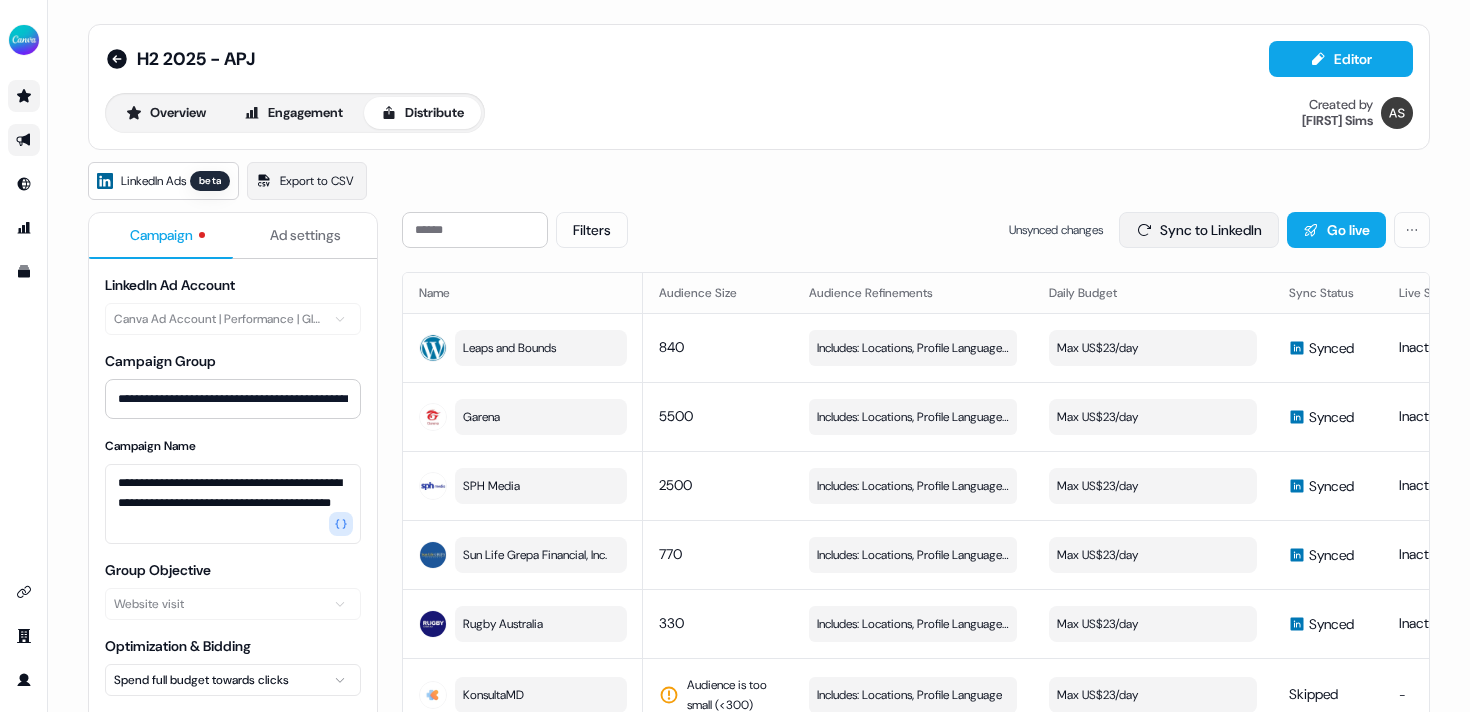 click on "Sync to LinkedIn" at bounding box center [1199, 230] 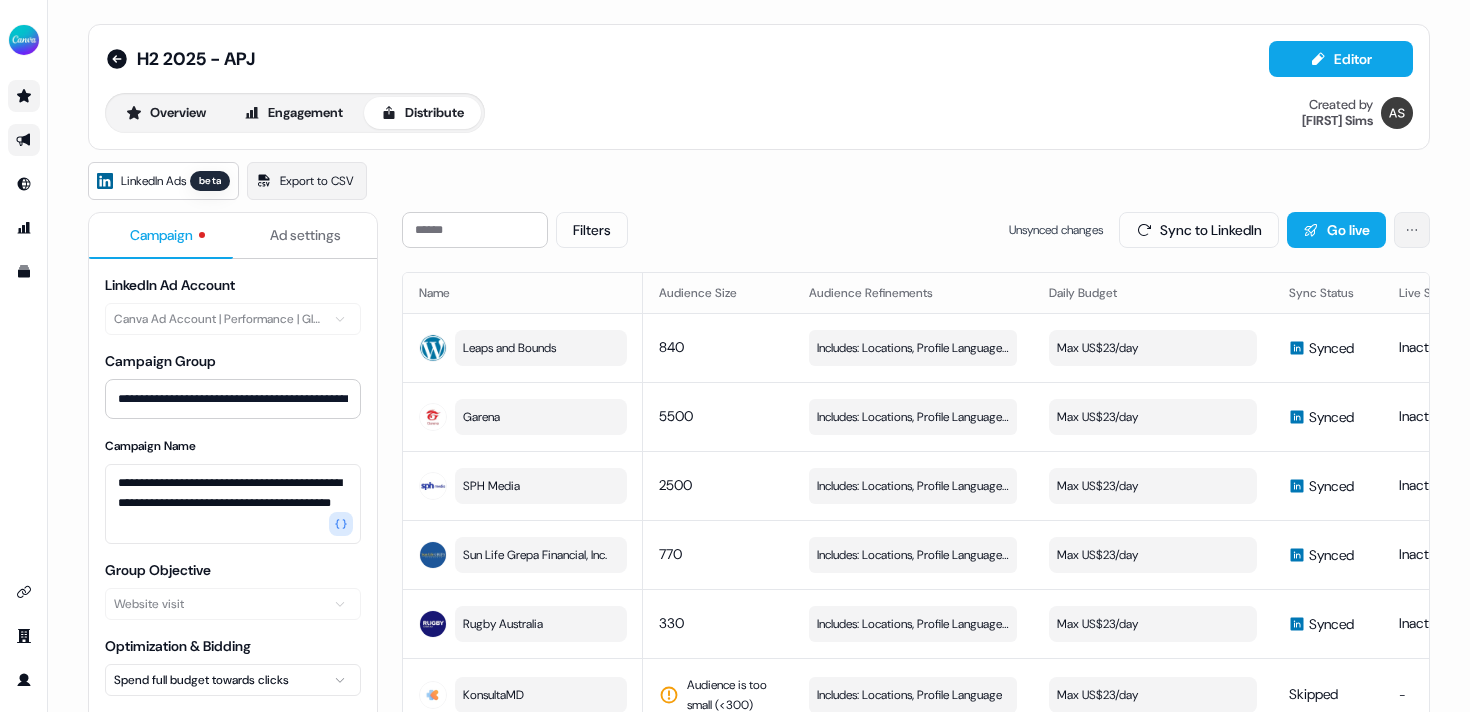 click on "**********" at bounding box center [735, 356] 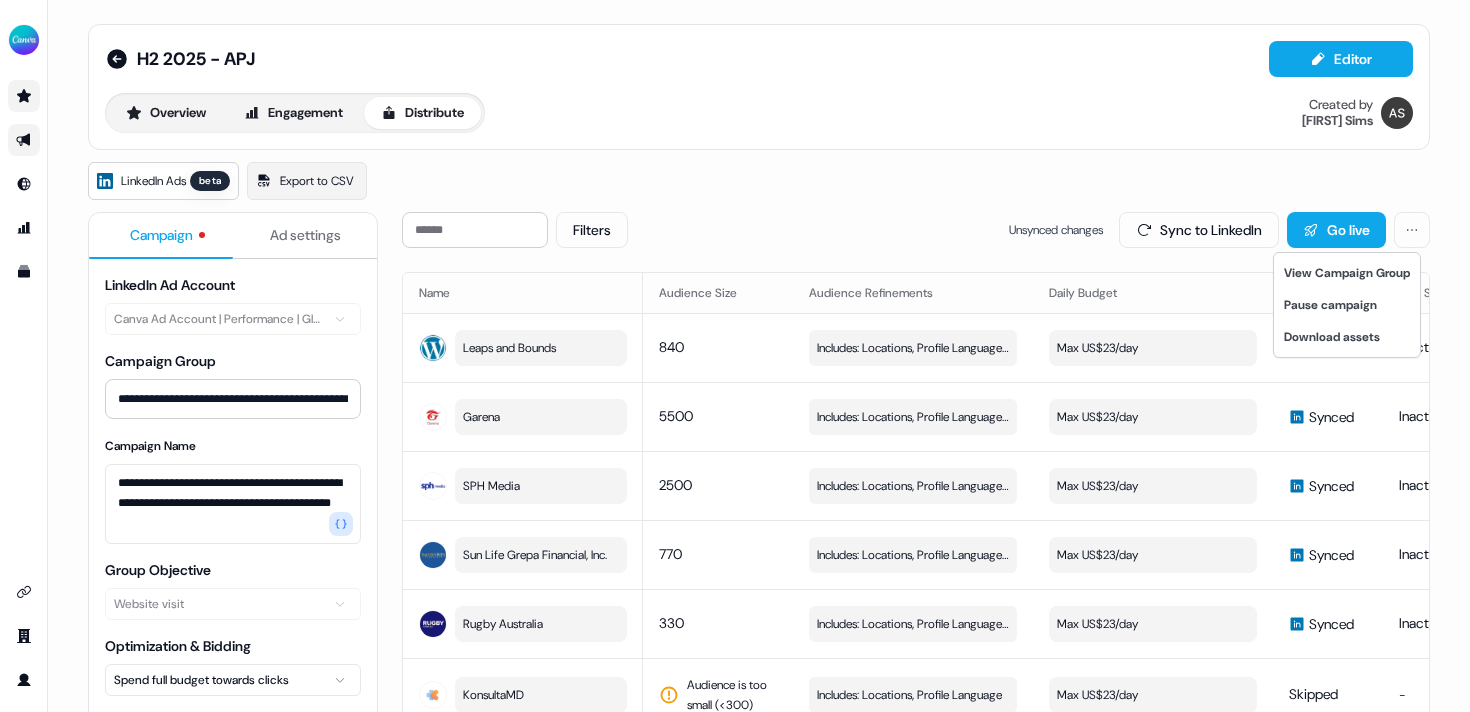 click on "**********" at bounding box center [735, 356] 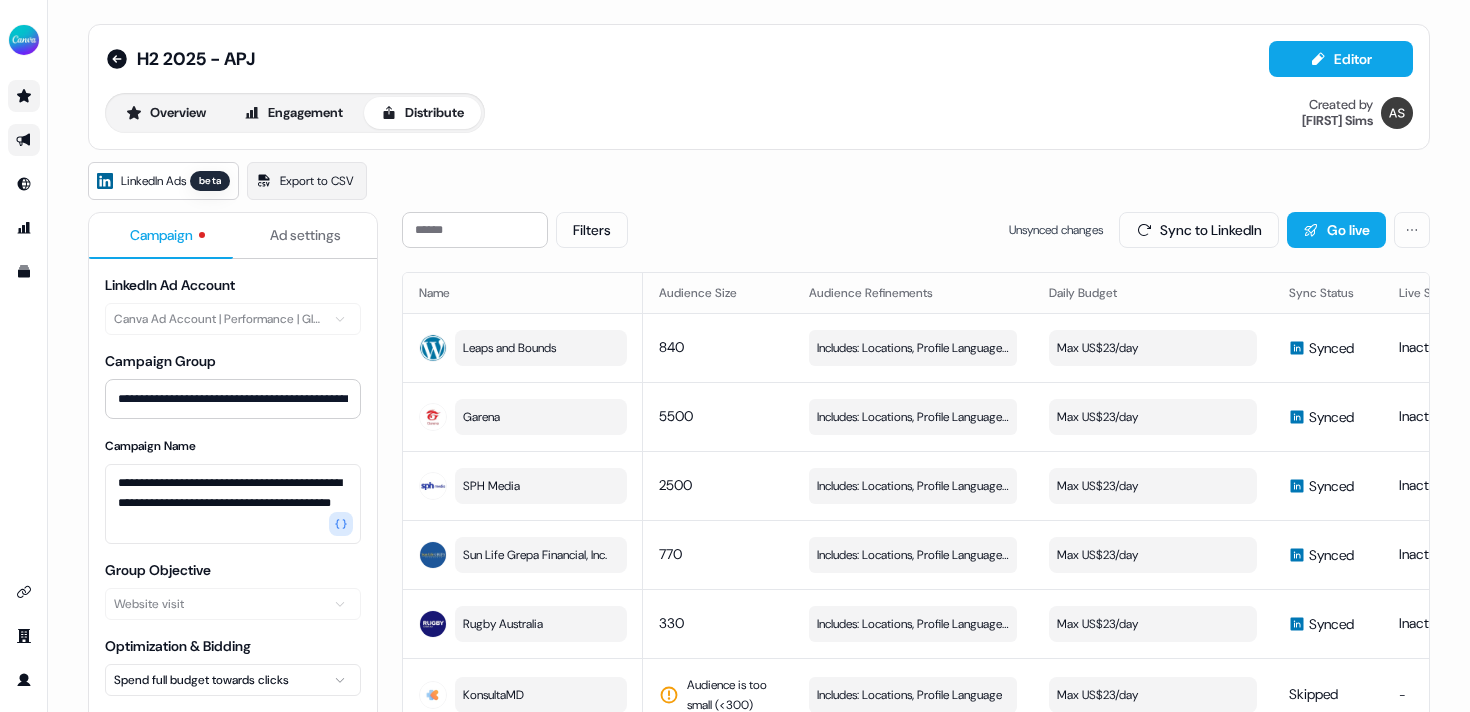 click on "H2 [YEAR] - APJ Editor Overview Engagement Distribute Created by [FIRST]   [LAST]" at bounding box center (759, 87) 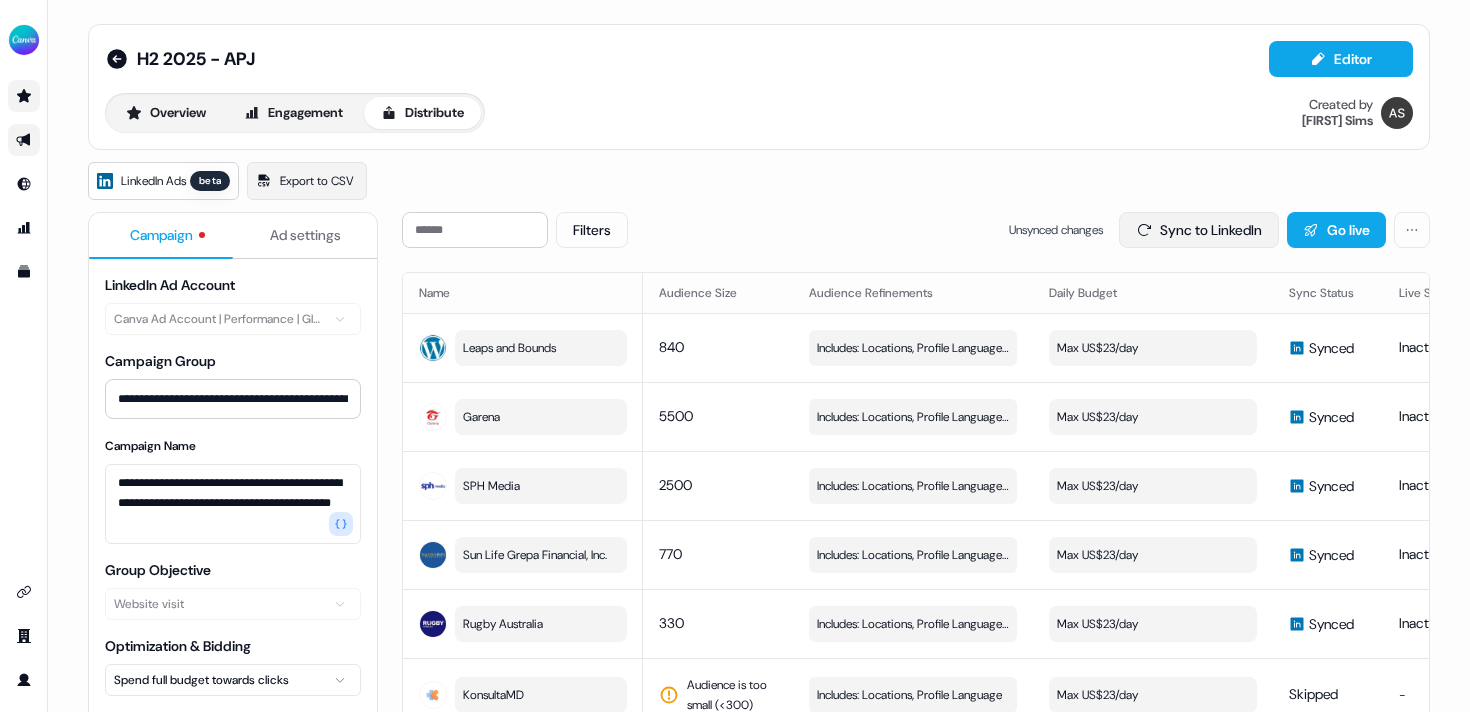 click on "Sync to LinkedIn" at bounding box center (1199, 230) 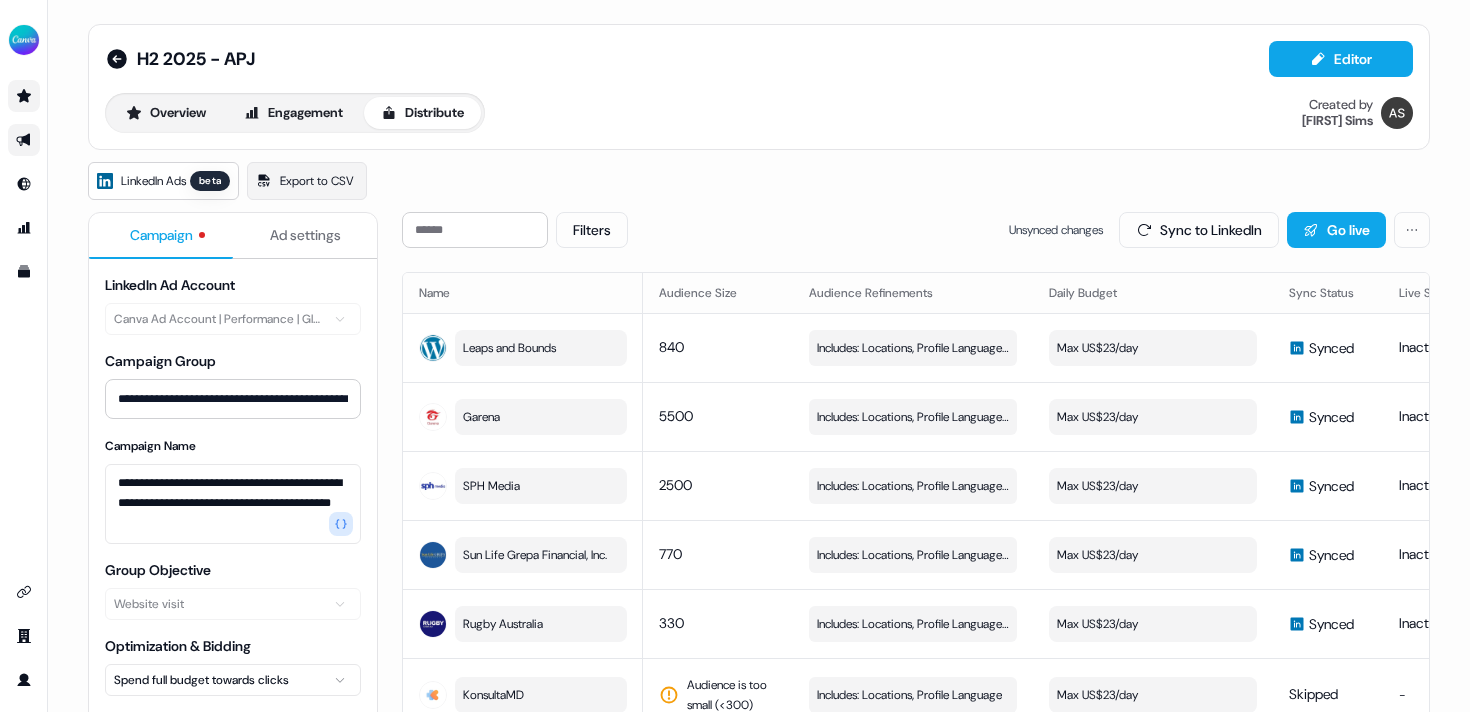 click on "LinkedIn Ads beta Export to CSV" at bounding box center [759, 181] 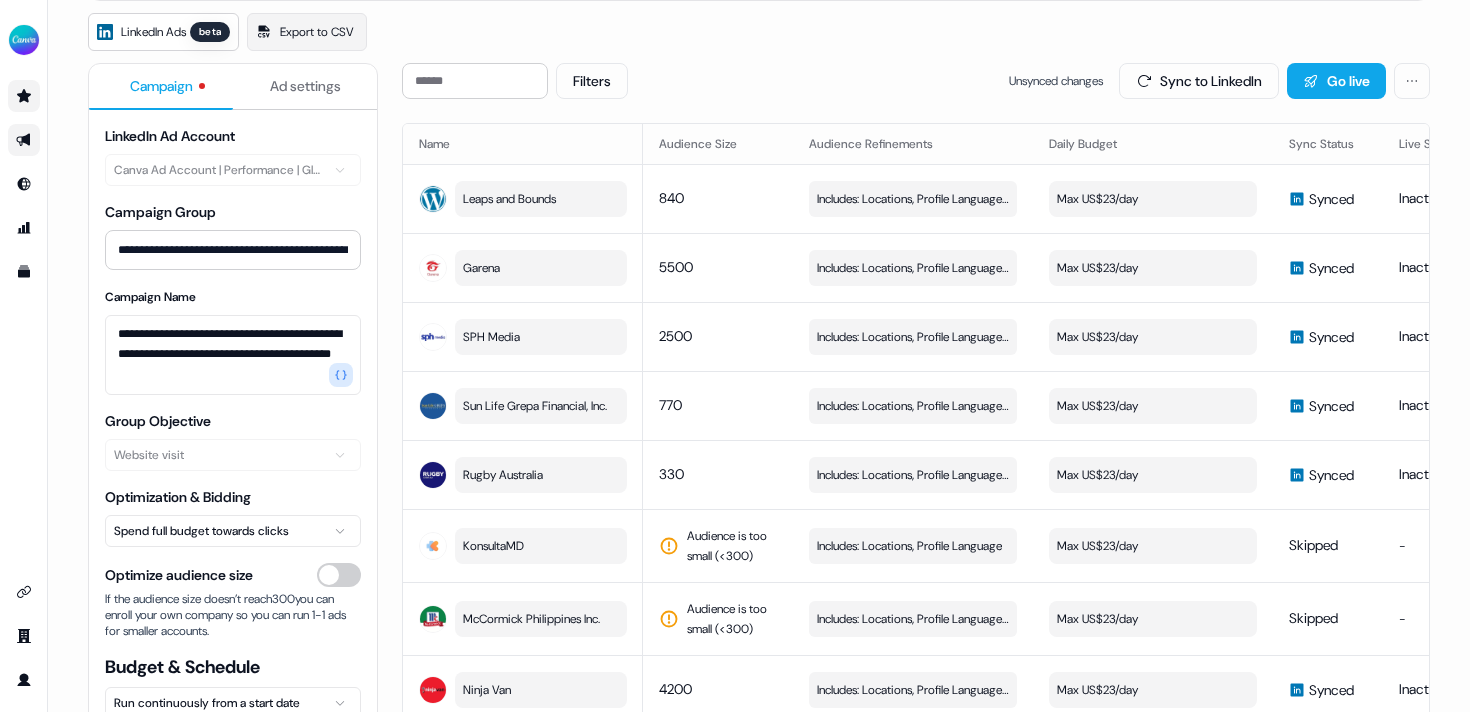 scroll, scrollTop: 0, scrollLeft: 0, axis: both 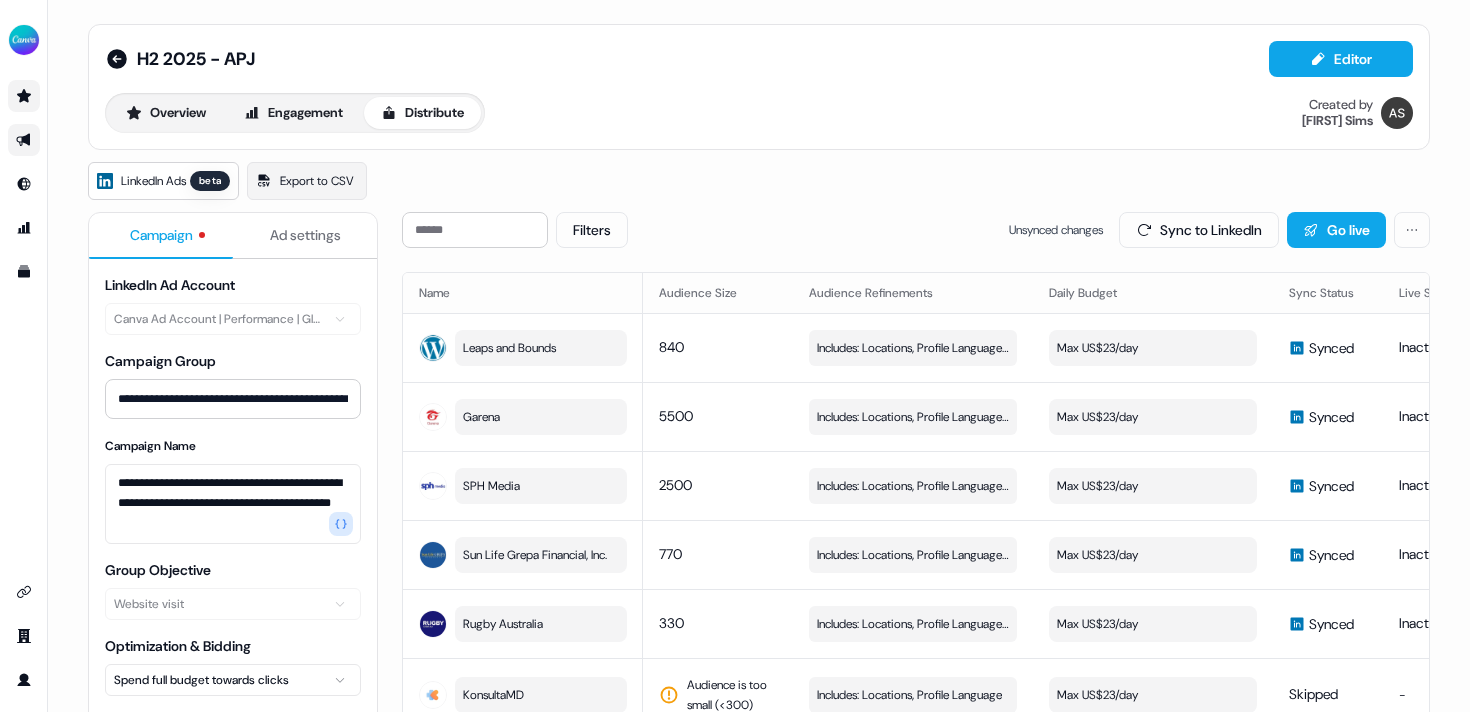 click on "H2 [YEAR] - APJ Editor Overview Engagement Distribute Created by [FIRST]   [LAST]" at bounding box center (759, 87) 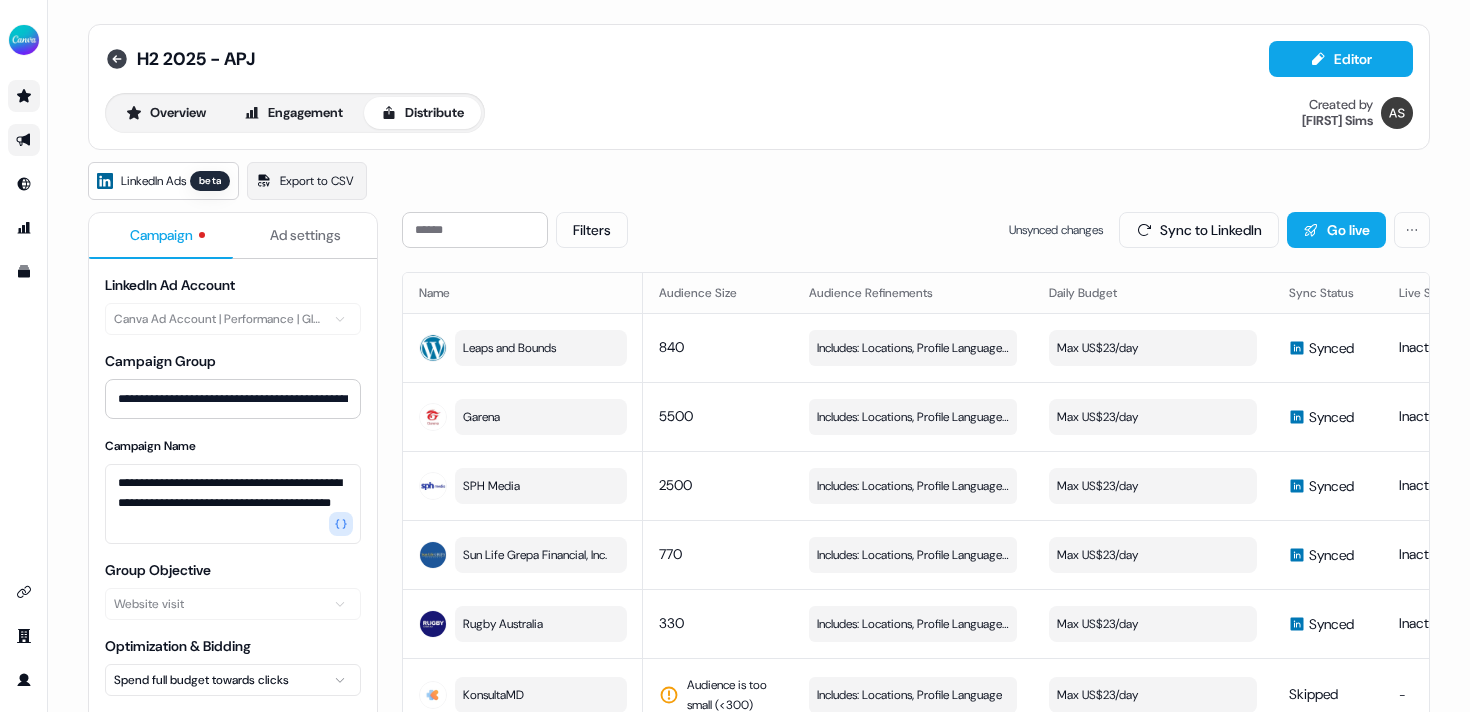 click 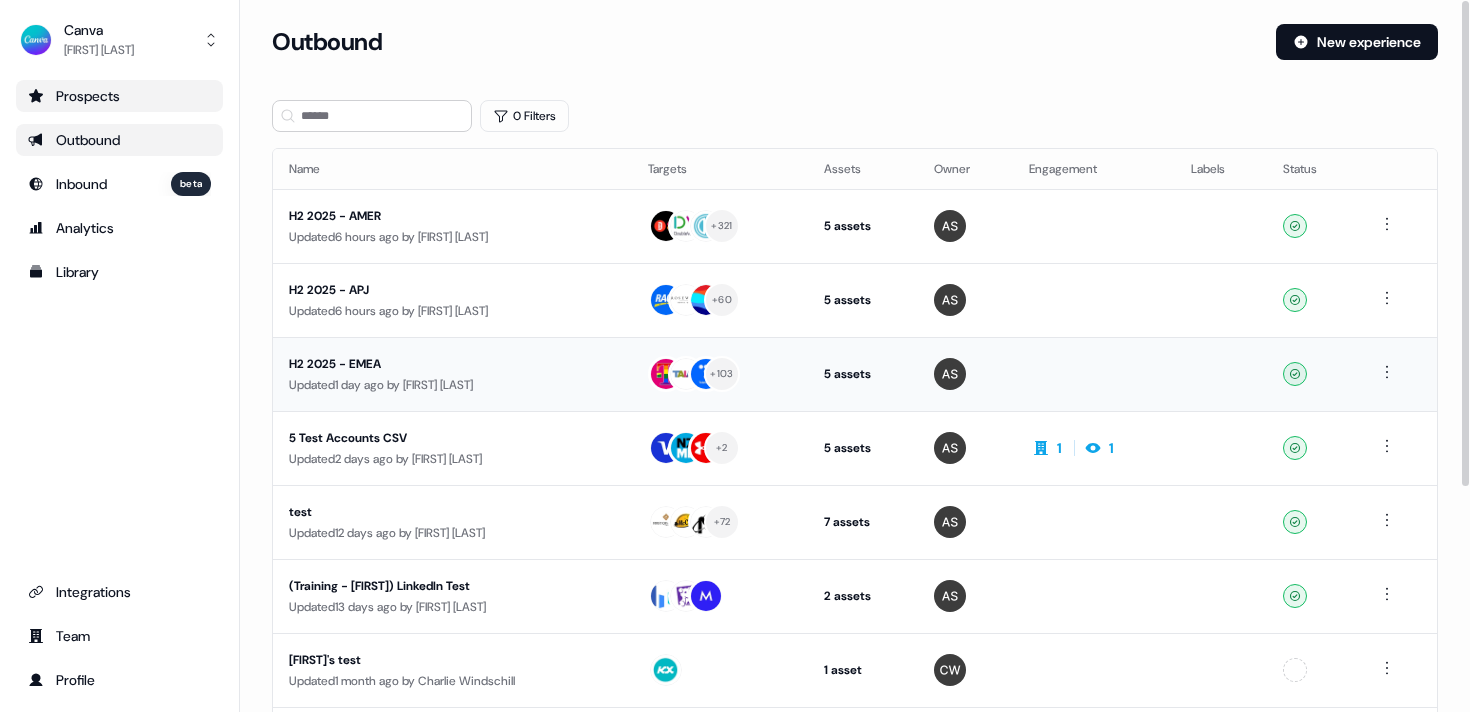 click on "H2 2025 - EMEA" at bounding box center (452, 364) 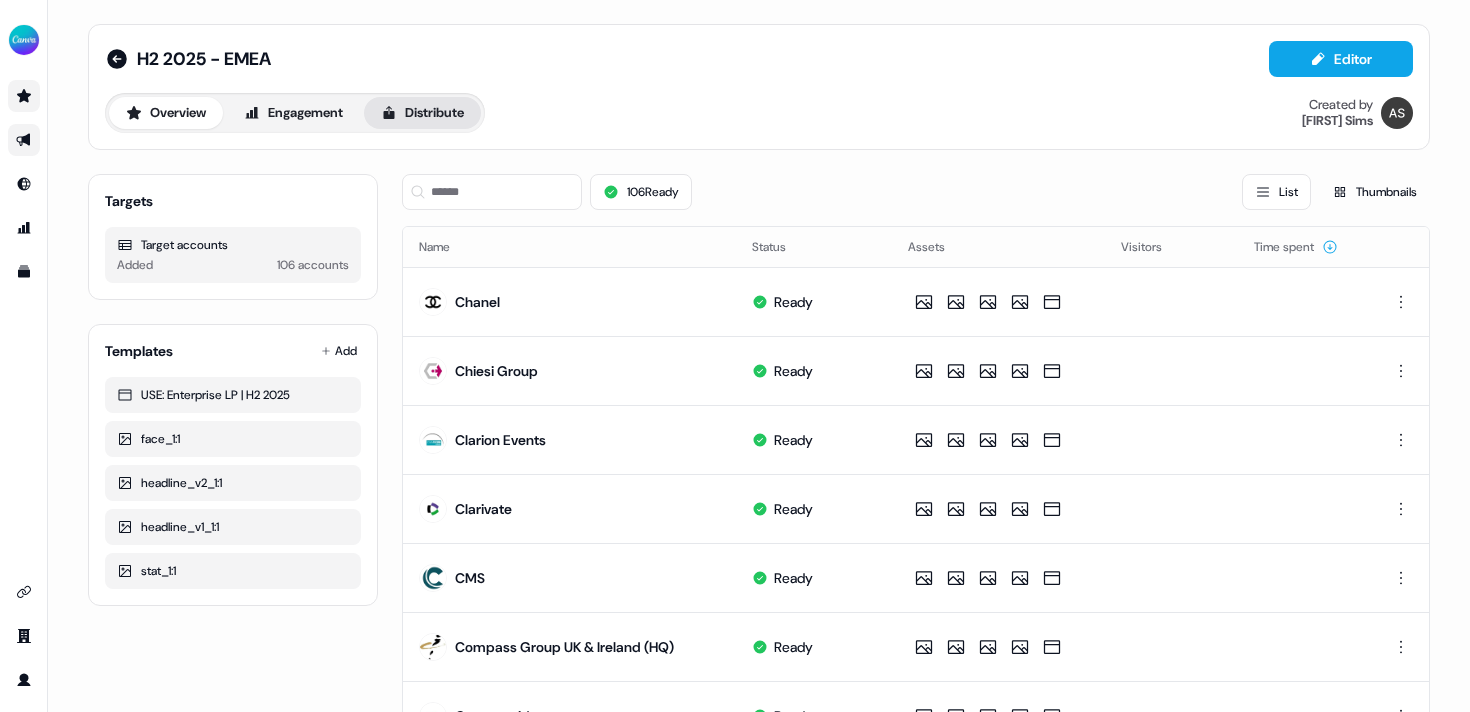 click on "Distribute" at bounding box center [422, 113] 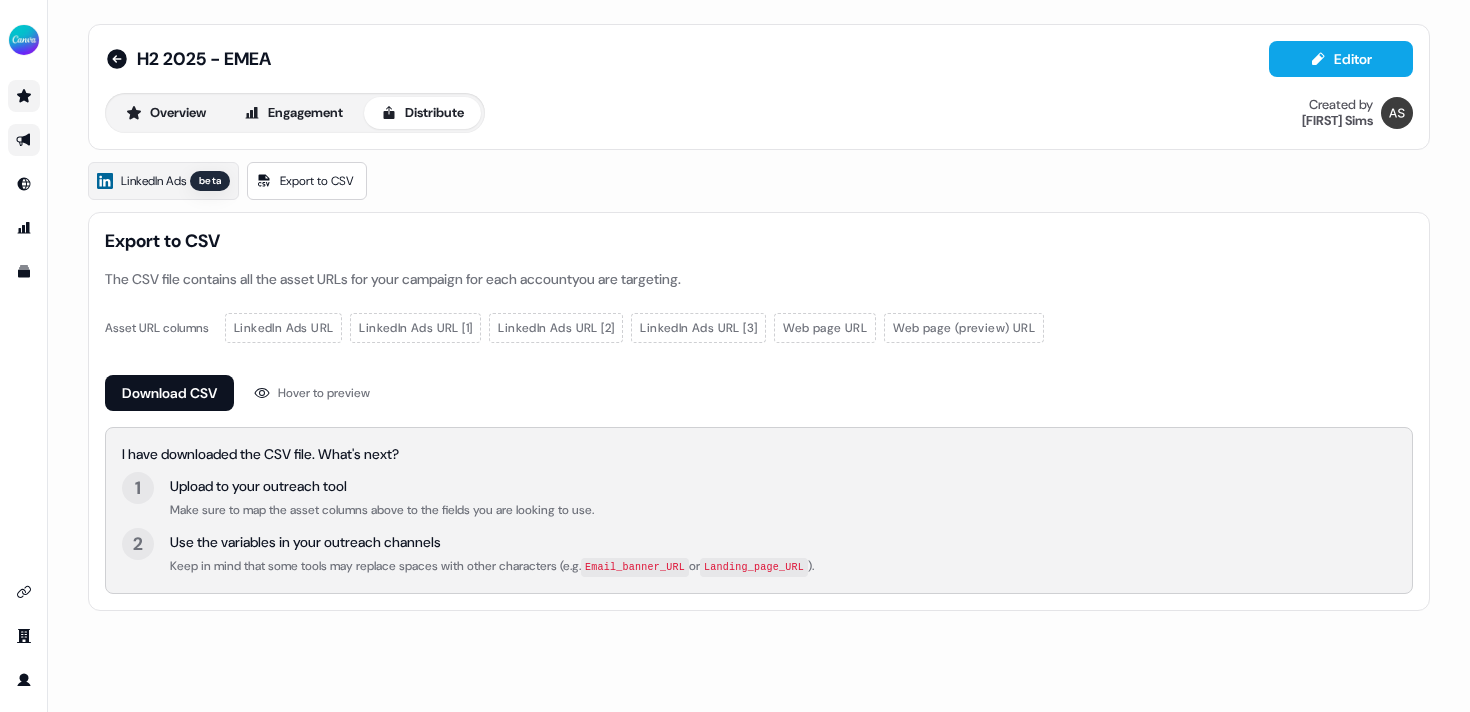 click on "H2 [YEAR] - EMEA Editor Overview Engagement Distribute Created by [FIRST]   [LAST] LinkedIn Ads beta Export to CSV Export to CSV The CSV file contains all the asset URLs for your campaign for each   account  you are targeting. Asset URL columns LinkedIn Ads URL LinkedIn Ads URL [1] LinkedIn Ads URL [2] LinkedIn Ads URL [3] Web page URL Web page (preview) URL Download CSV Hover to preview I have downloaded the CSV file. What's next? 1 Upload to your outreach tool Make sure to map the asset columns above to the fields you are looking to use. 2 Use the variables in your outreach channels Keep in mind that some tools may replace spaces with other characters (e.g.  Email_banner_URL  or  Landing_page_URL )." at bounding box center (759, 317) 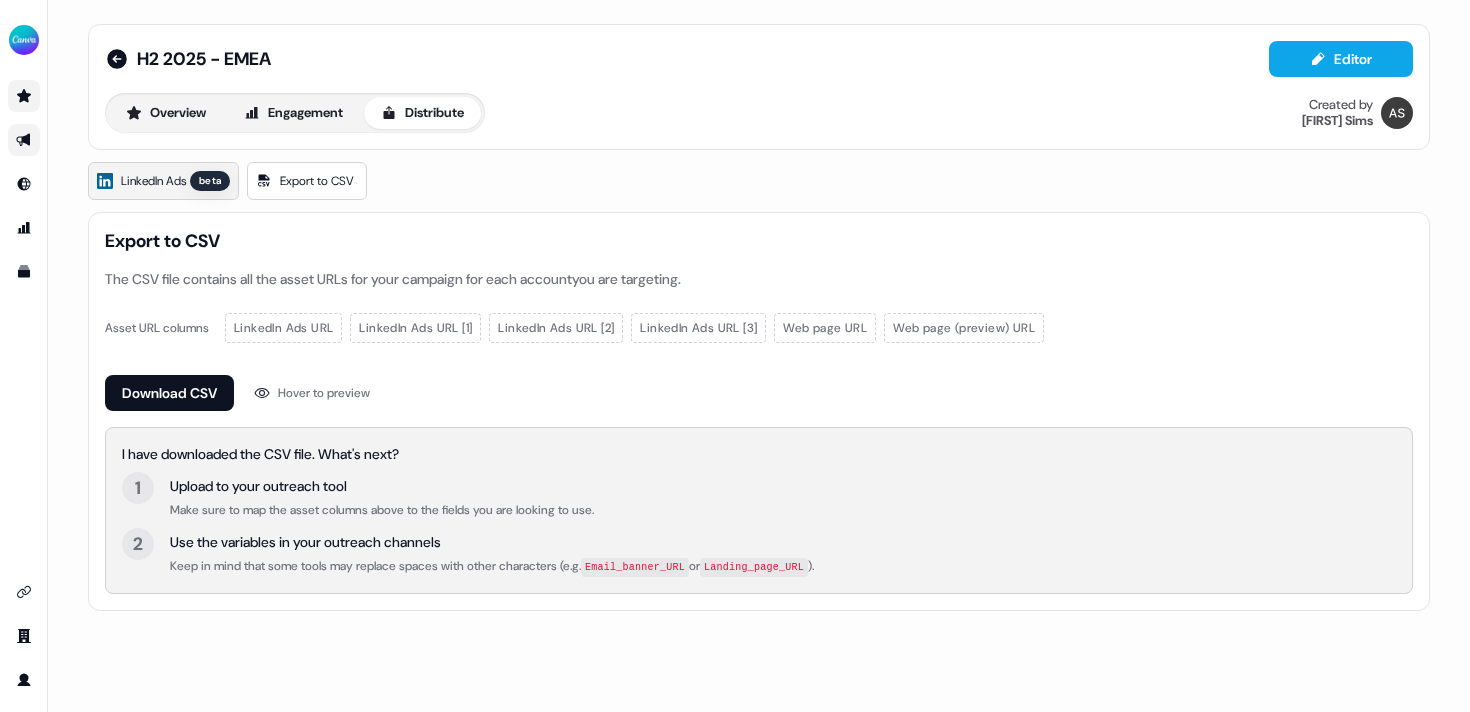 click on "LinkedIn Ads" at bounding box center (153, 181) 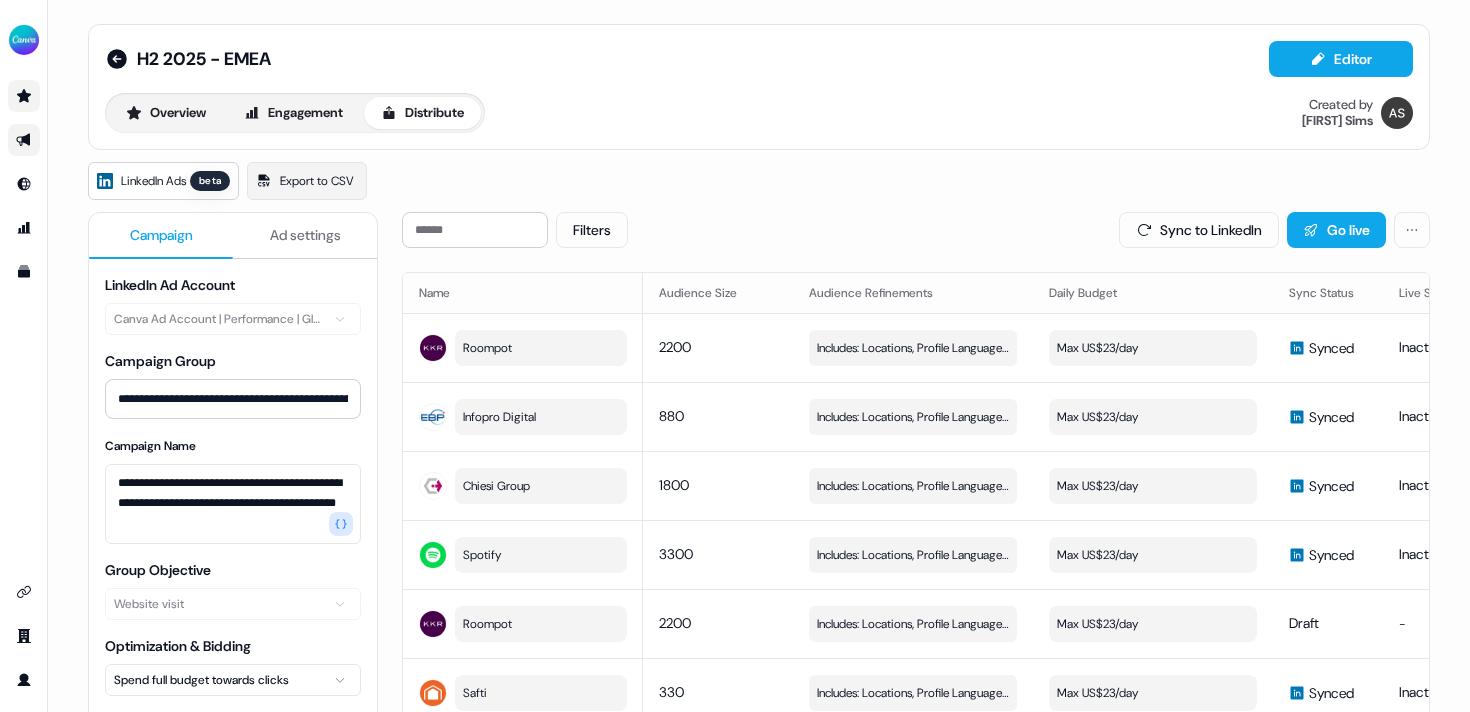 click on "Ad settings" at bounding box center [305, 235] 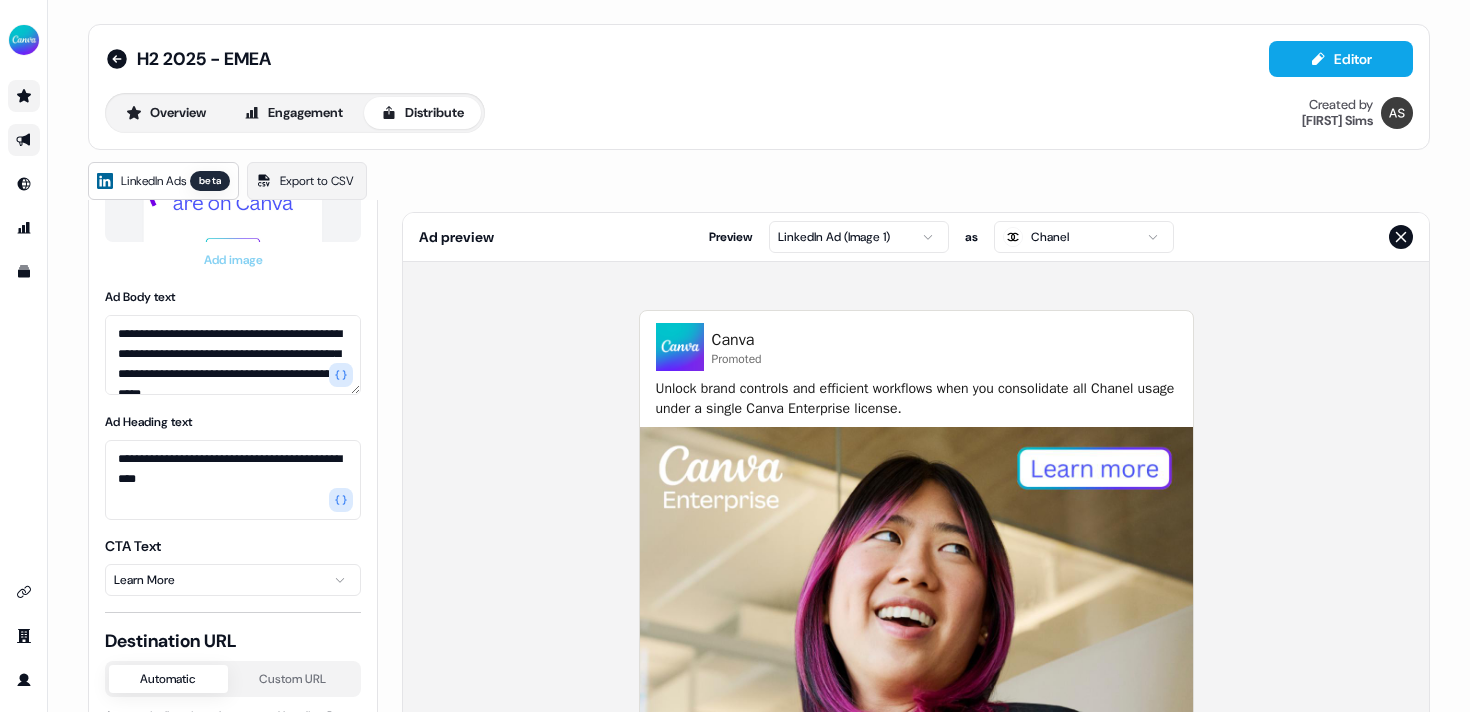 scroll, scrollTop: 973, scrollLeft: 0, axis: vertical 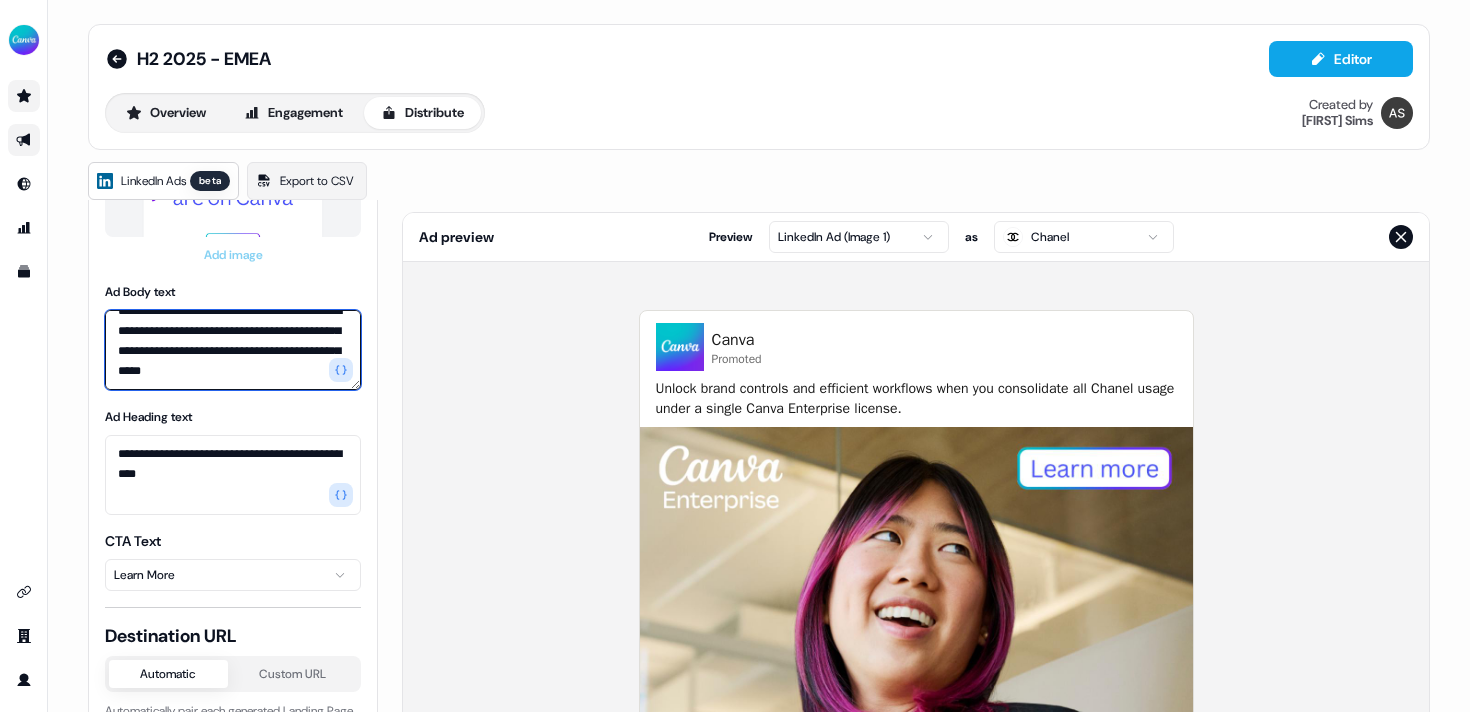click on "**********" at bounding box center [233, 350] 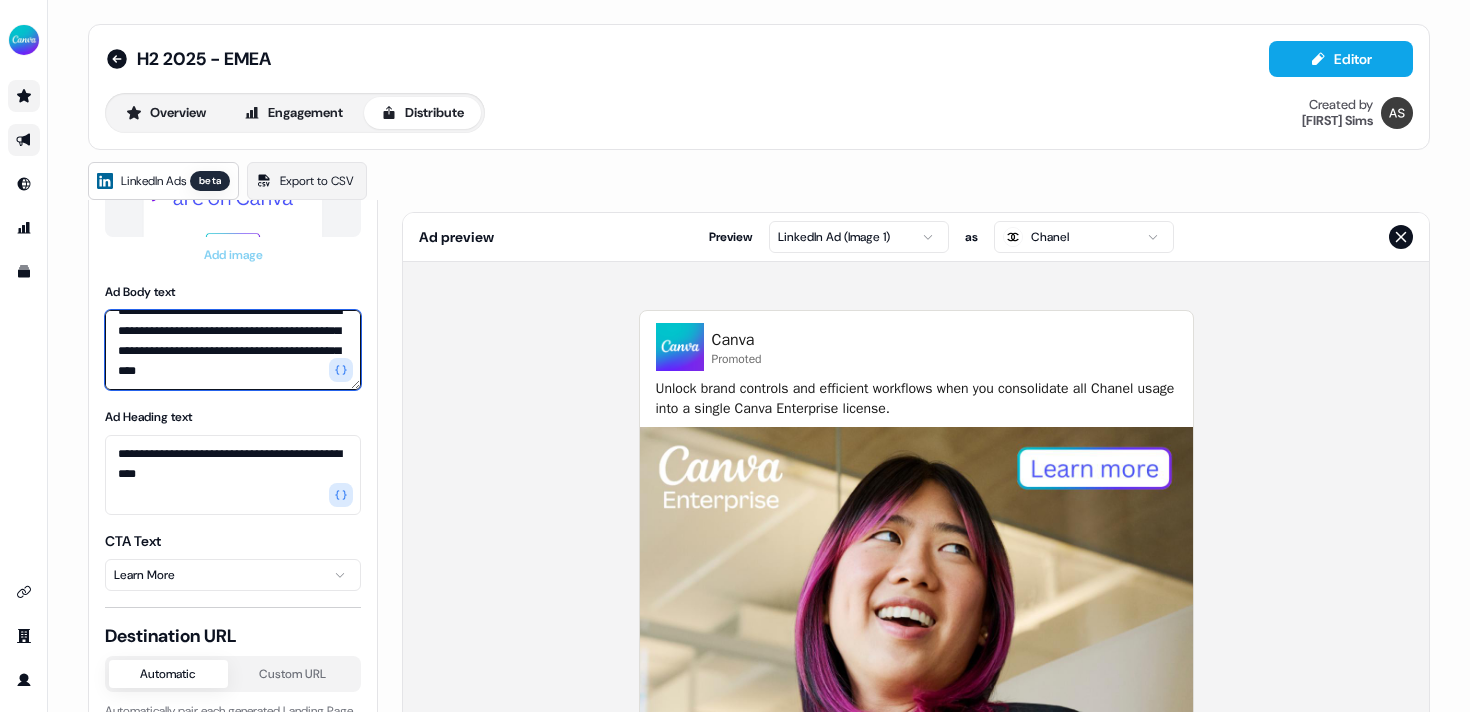 click on "**********" at bounding box center (233, 350) 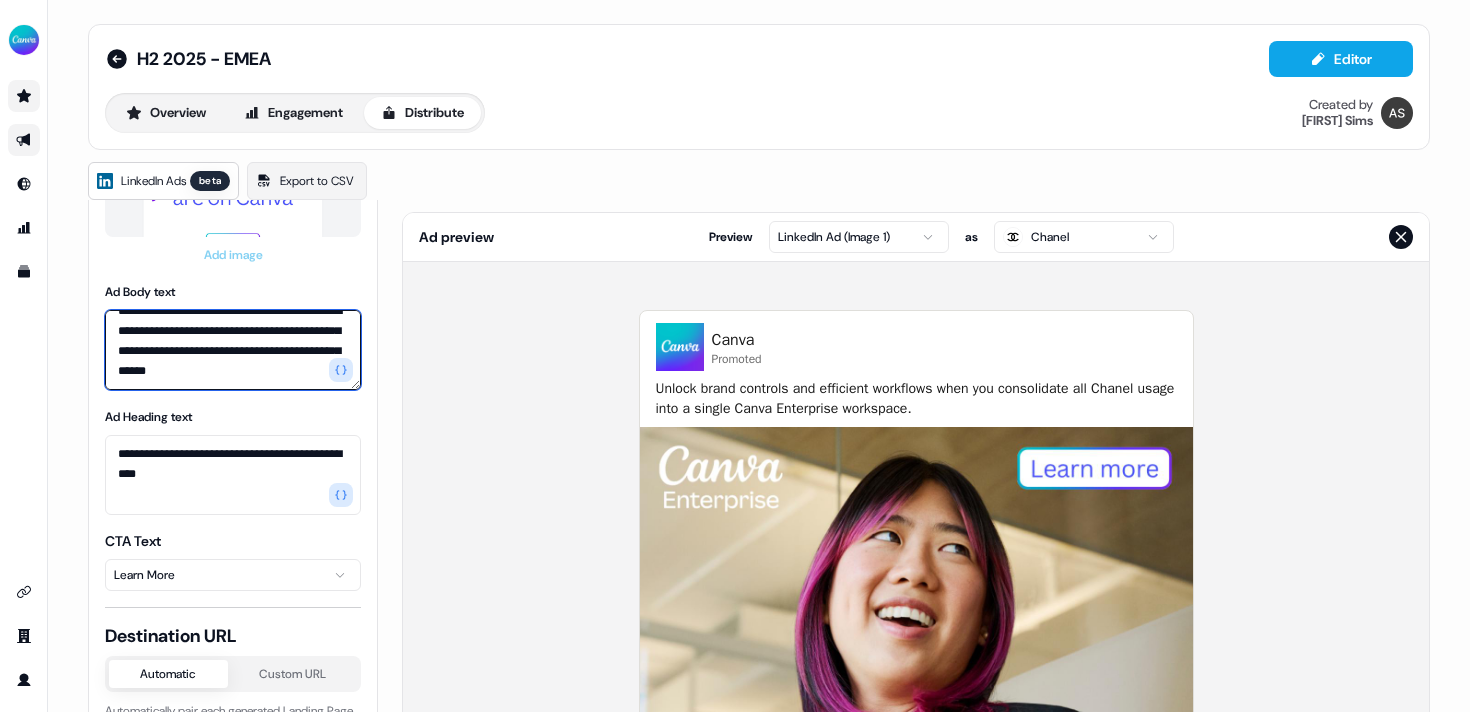 type on "**********" 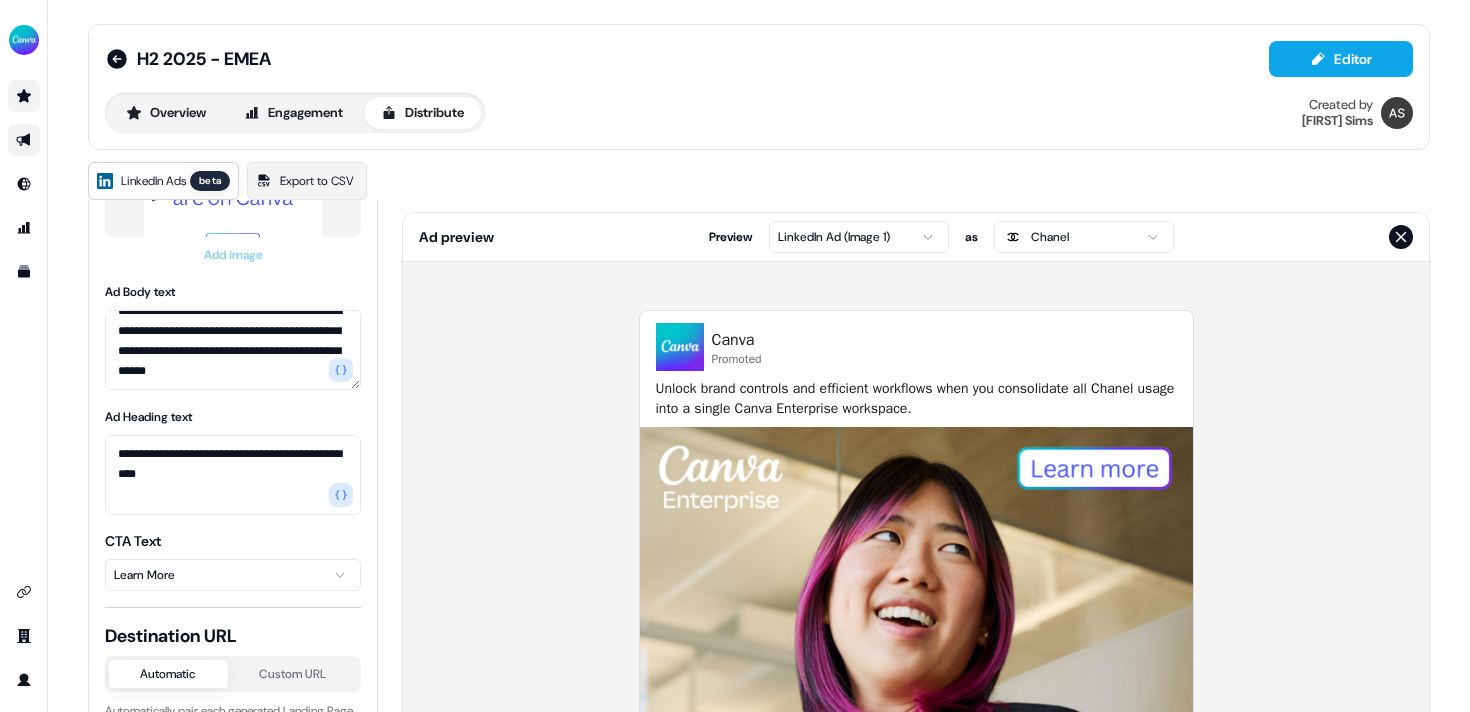 click on "H2 [YEAR] - EMEA Editor Overview Engagement Distribute Created by [FIRST]   [LAST]" at bounding box center (759, 87) 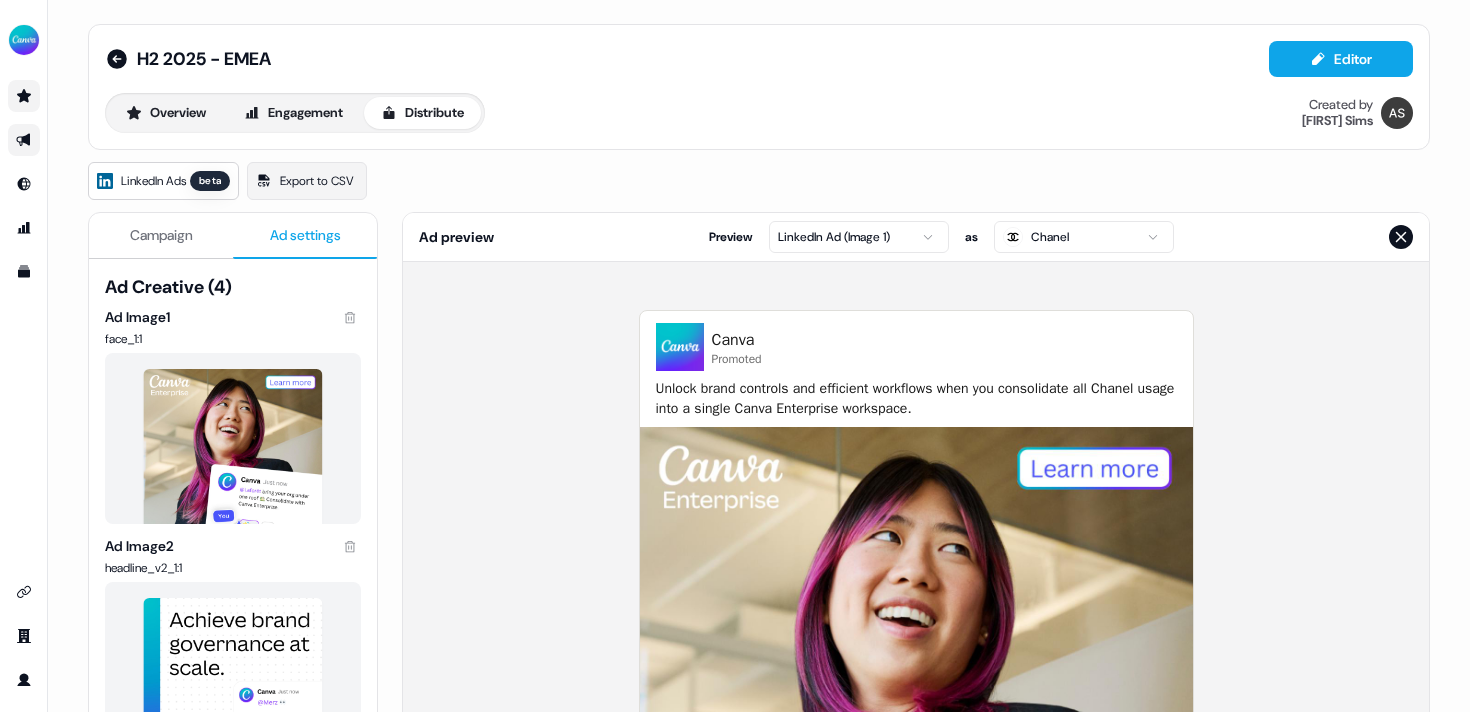 click on "Campaign" at bounding box center (161, 235) 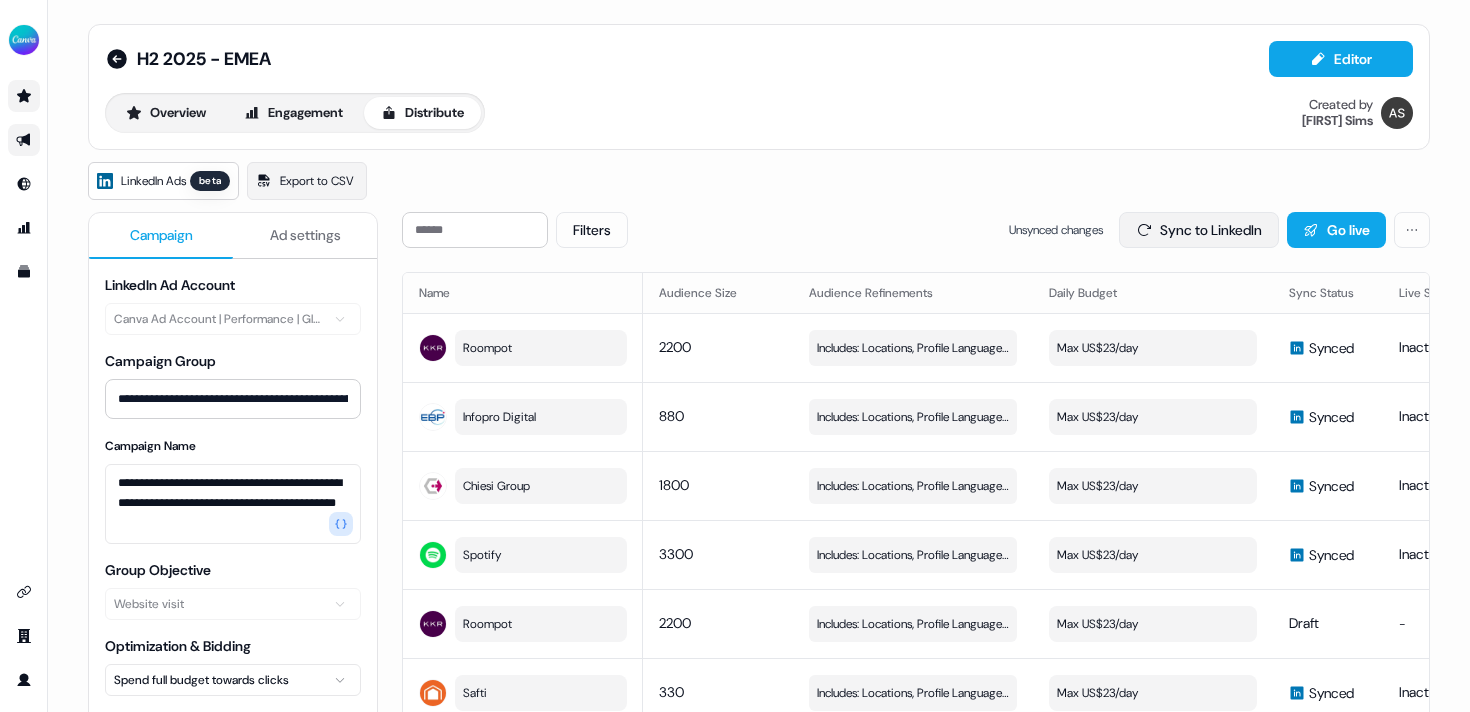 drag, startPoint x: 1176, startPoint y: 233, endPoint x: 1158, endPoint y: 233, distance: 18 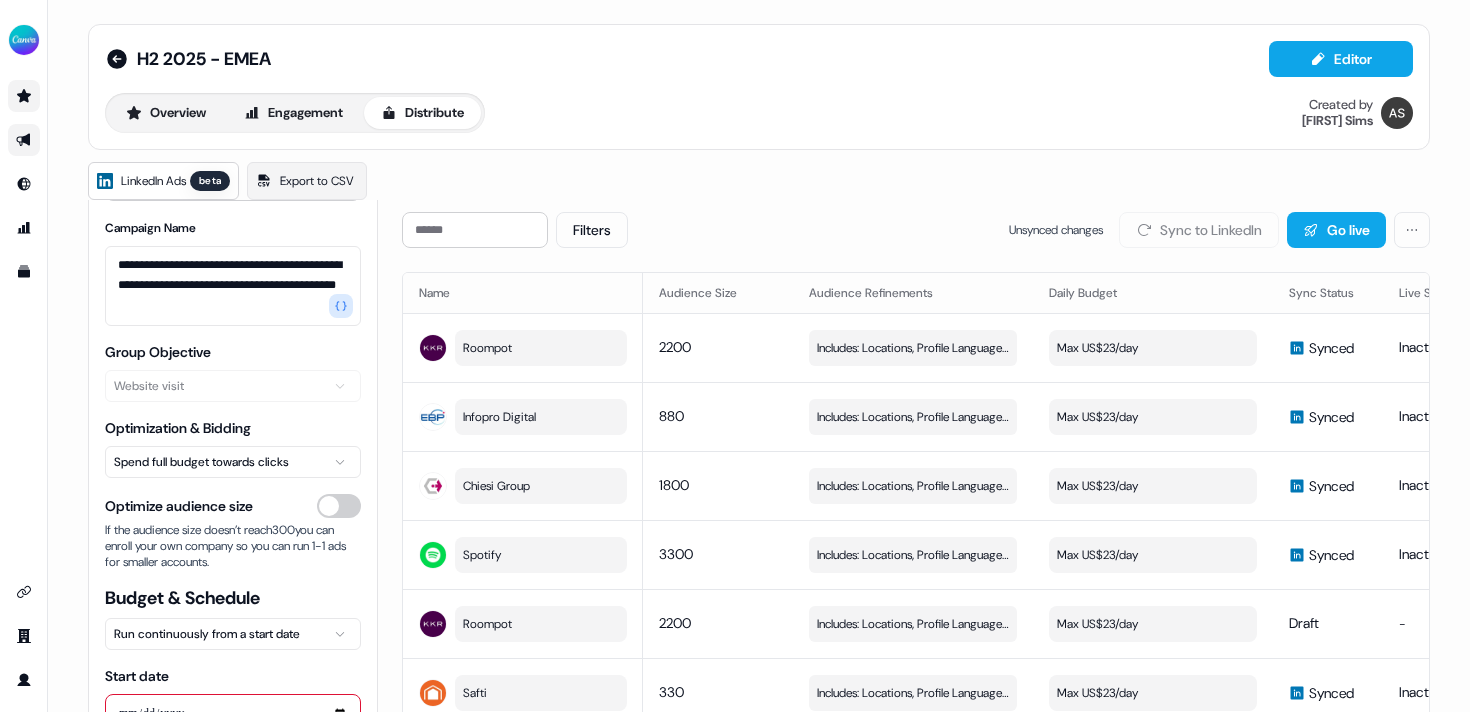 scroll, scrollTop: 0, scrollLeft: 0, axis: both 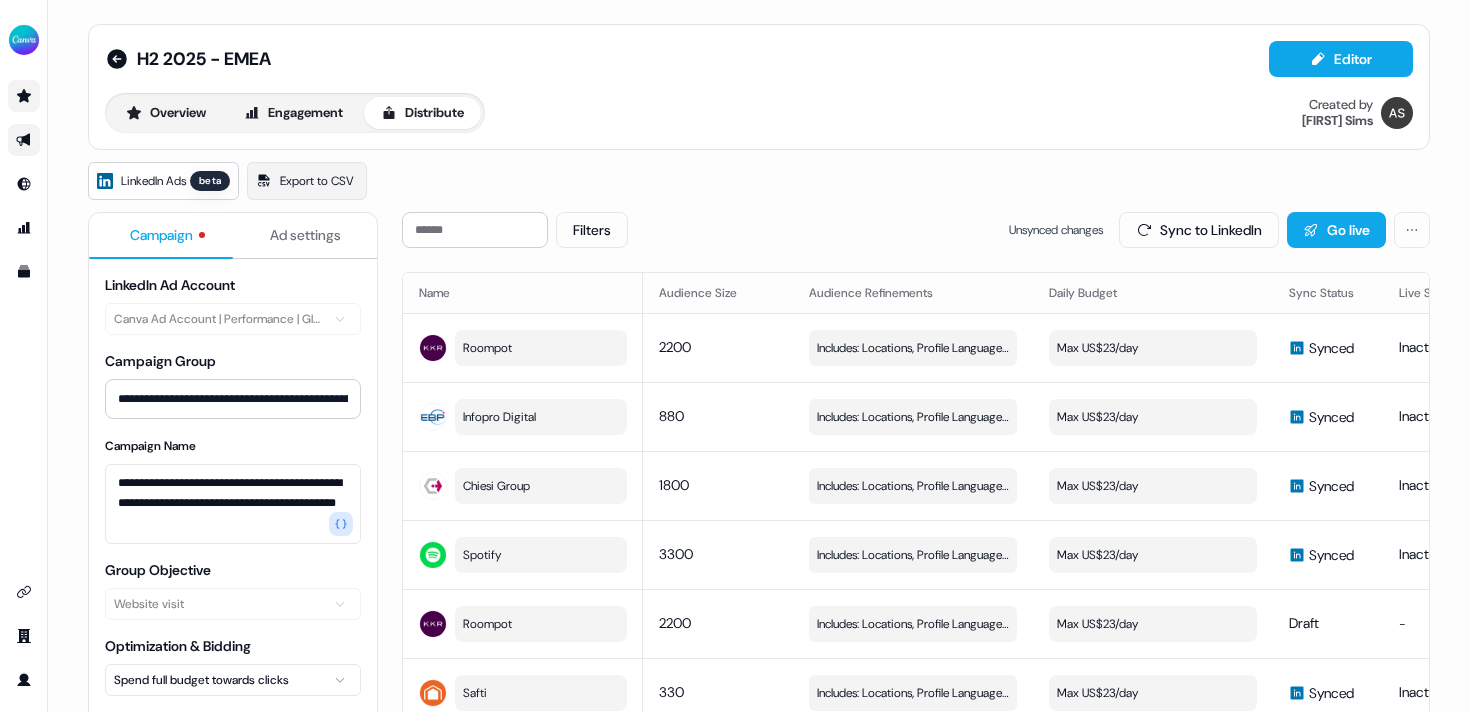 click on "LinkedIn Ads beta Export to CSV" at bounding box center (759, 181) 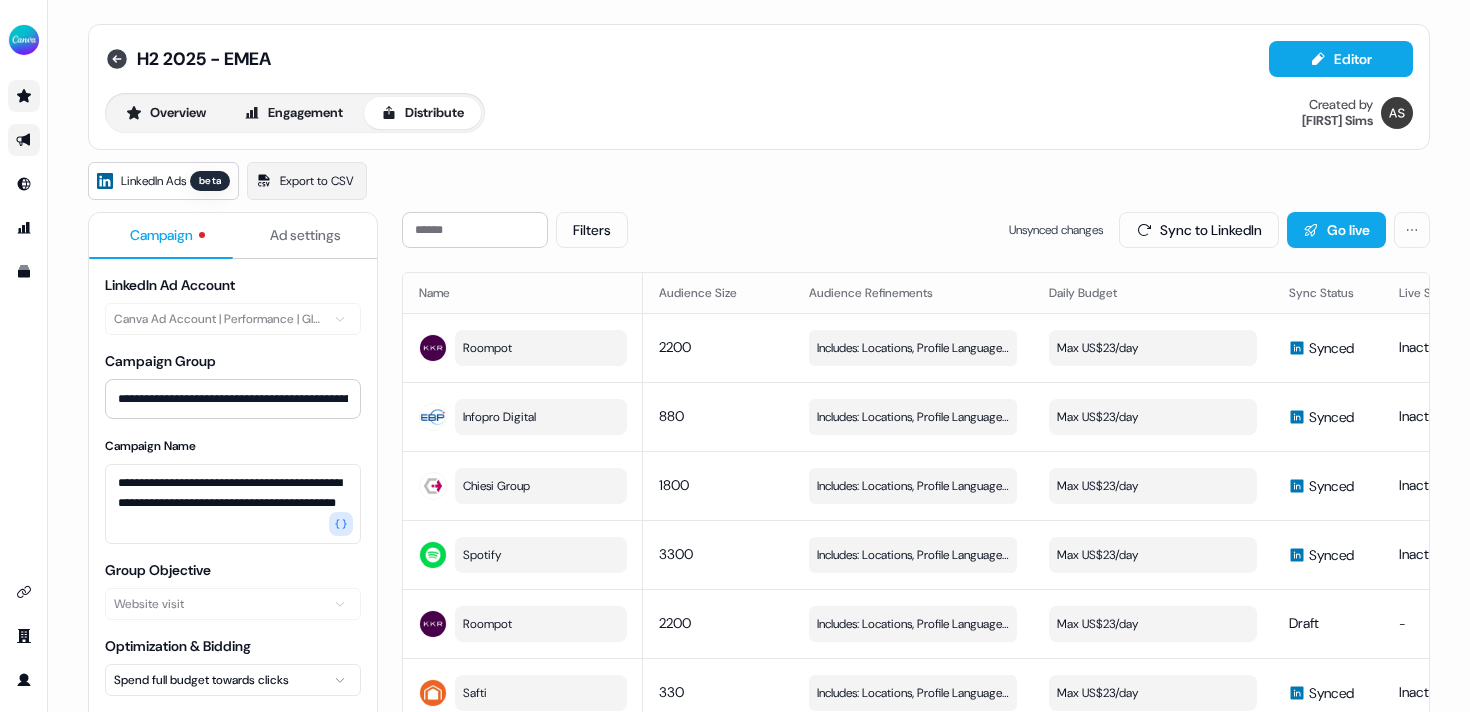 click 